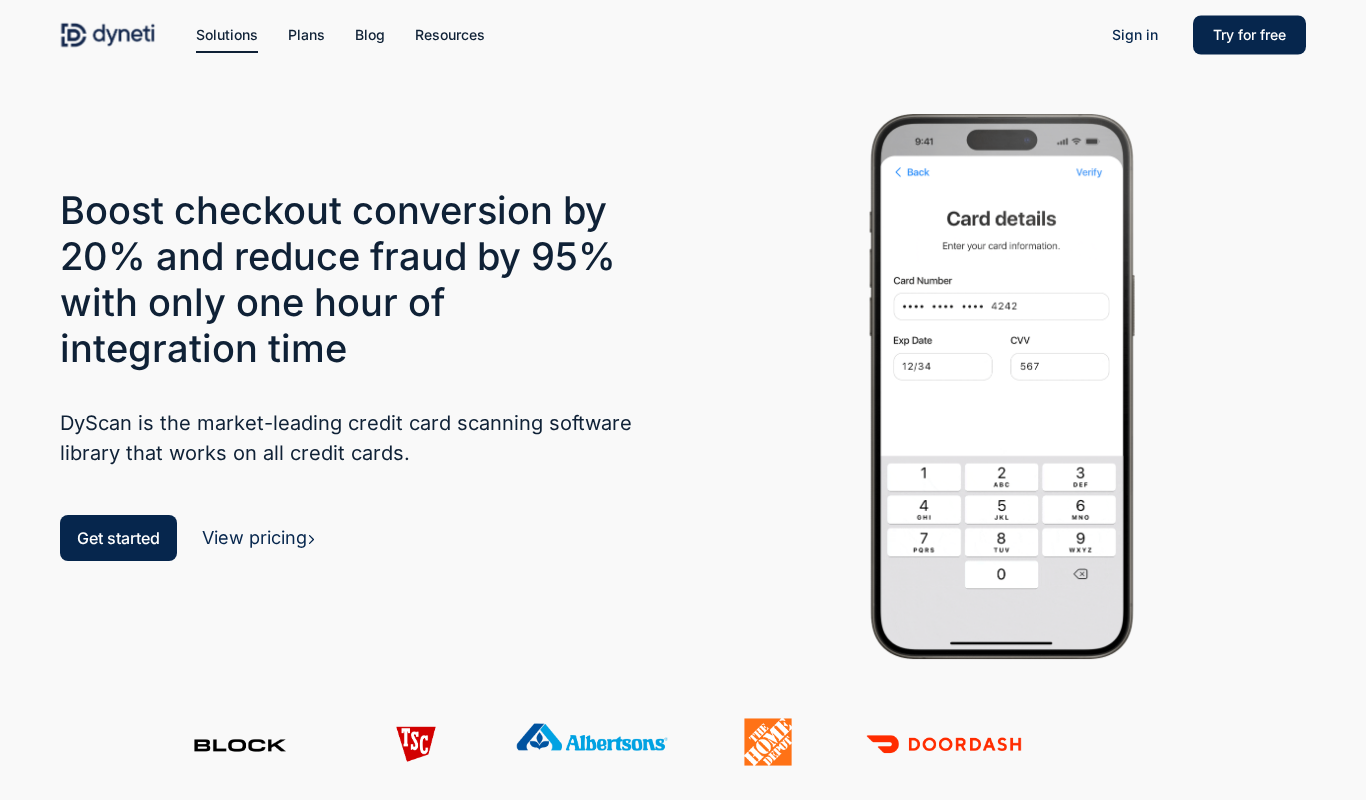 scroll, scrollTop: 0, scrollLeft: 0, axis: both 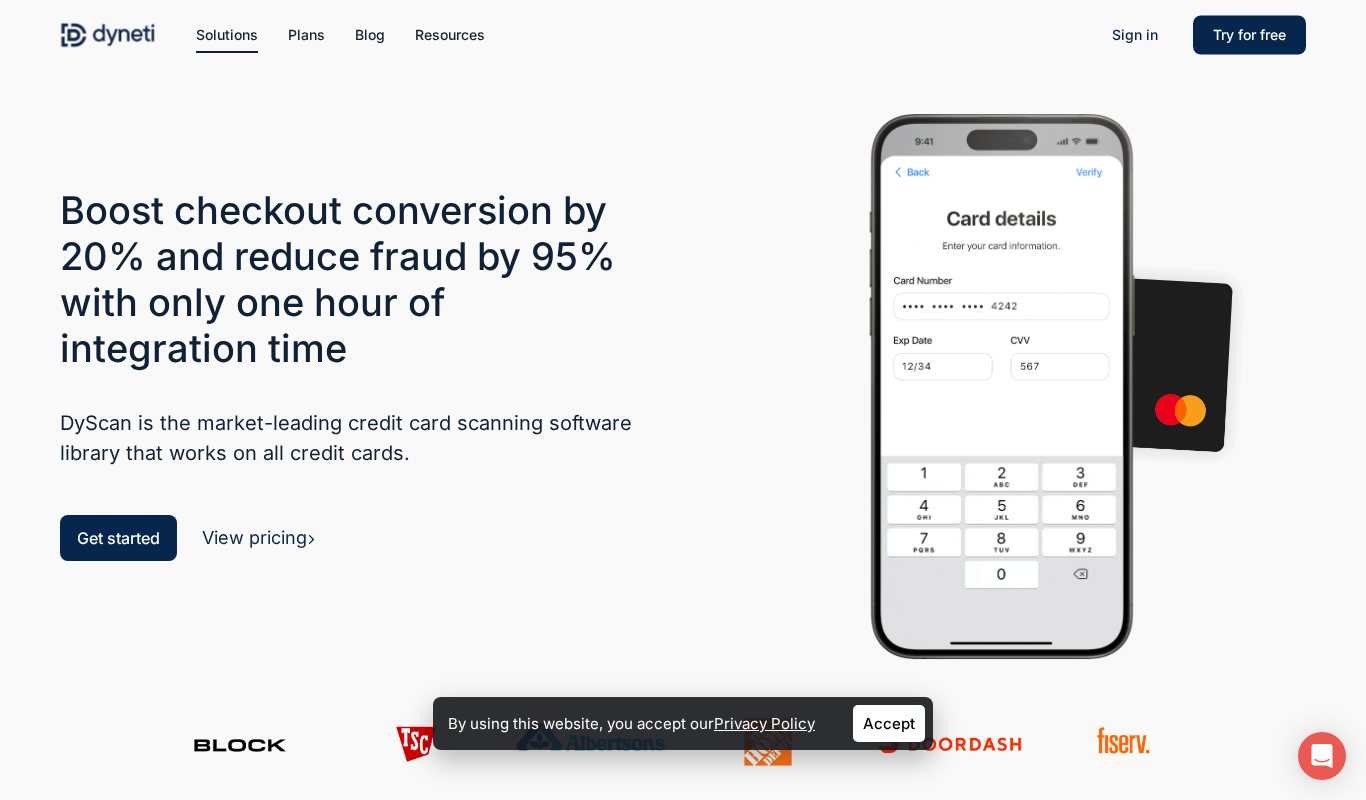 click on "Accept" at bounding box center [889, 723] 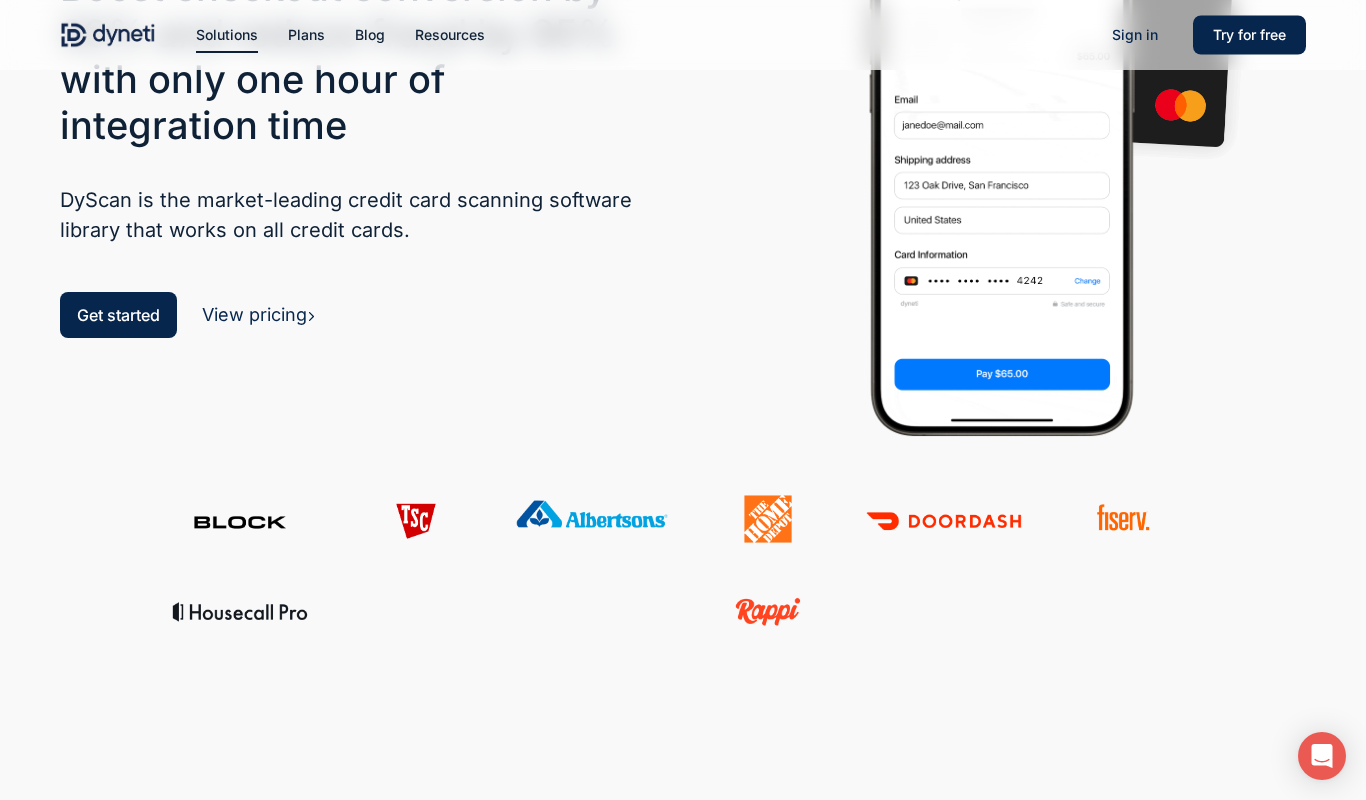 scroll, scrollTop: 1, scrollLeft: 0, axis: vertical 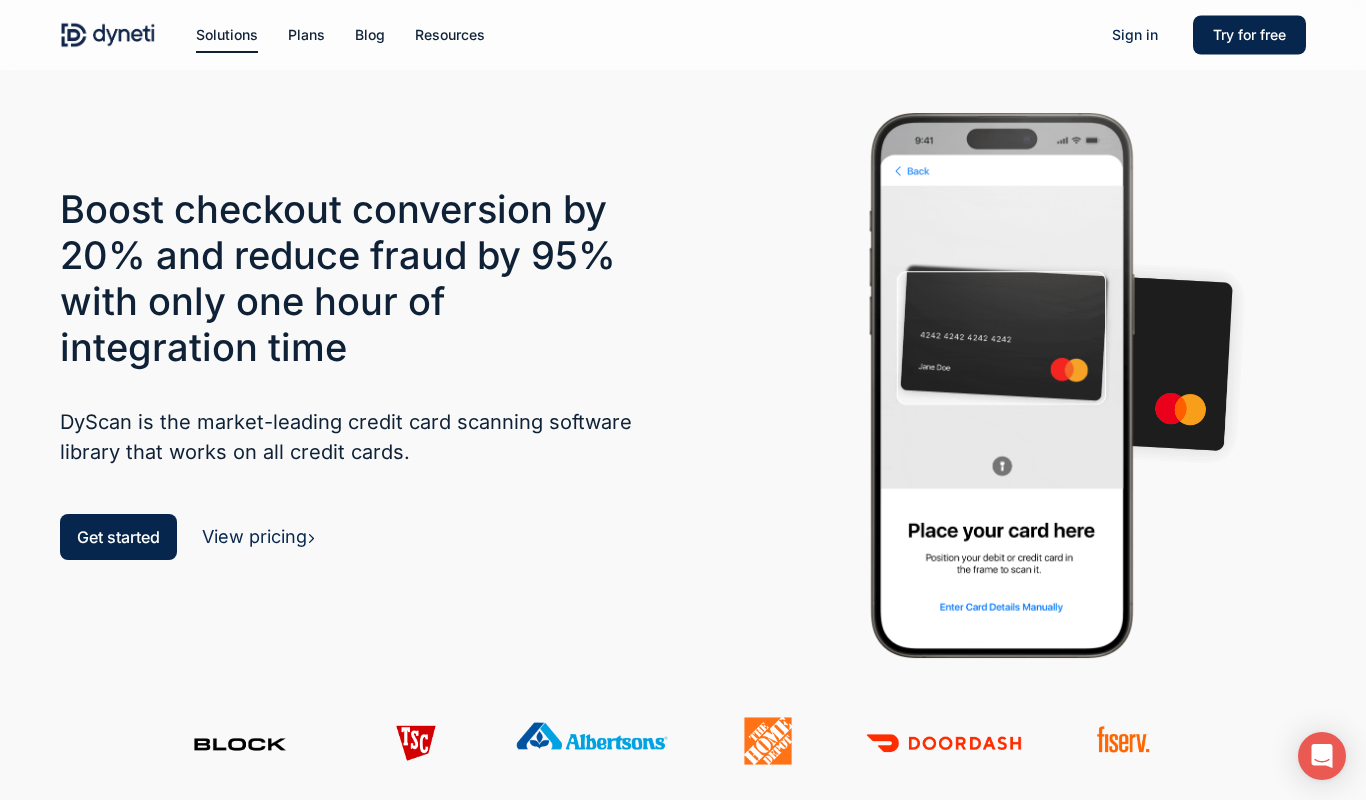 click on "View pricing" at bounding box center (259, 536) 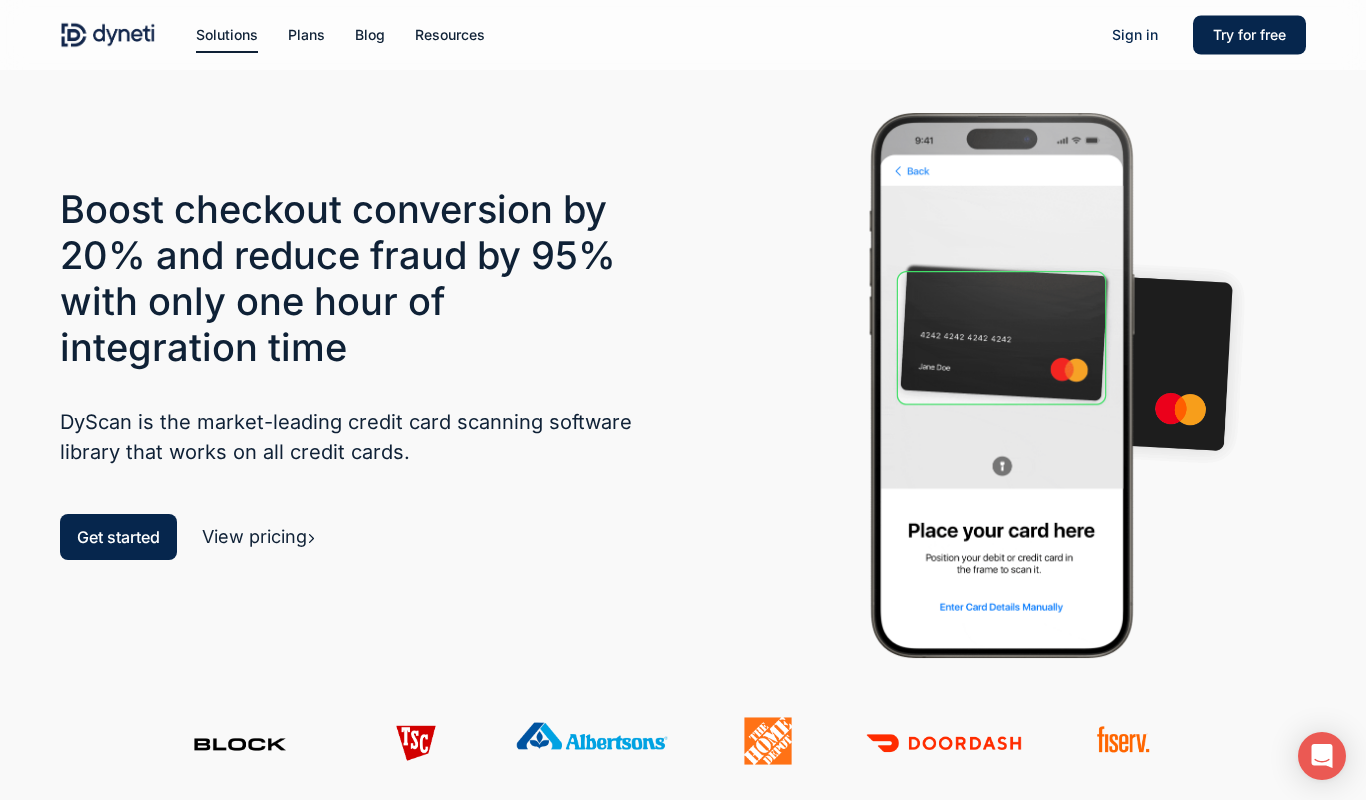 click on "View pricing" at bounding box center [259, 536] 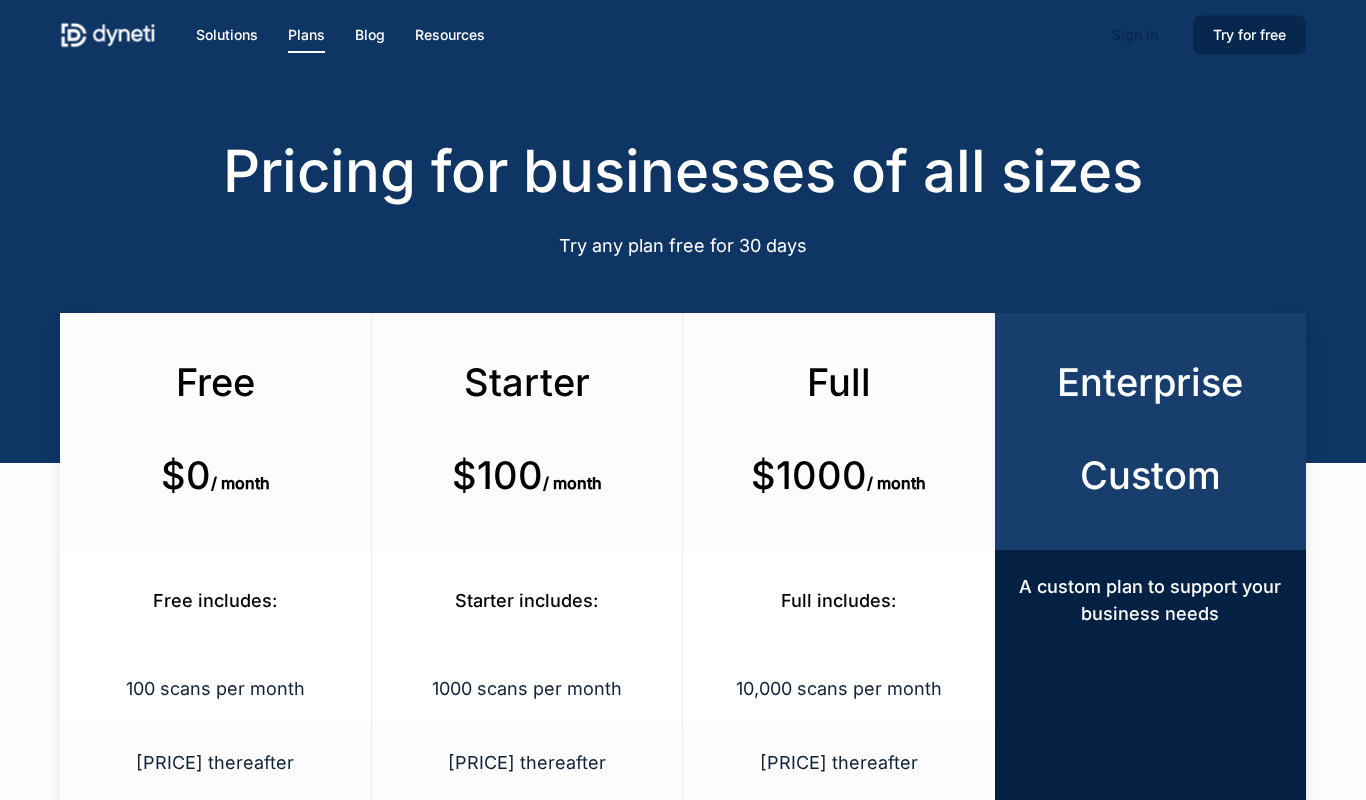 scroll, scrollTop: 0, scrollLeft: 0, axis: both 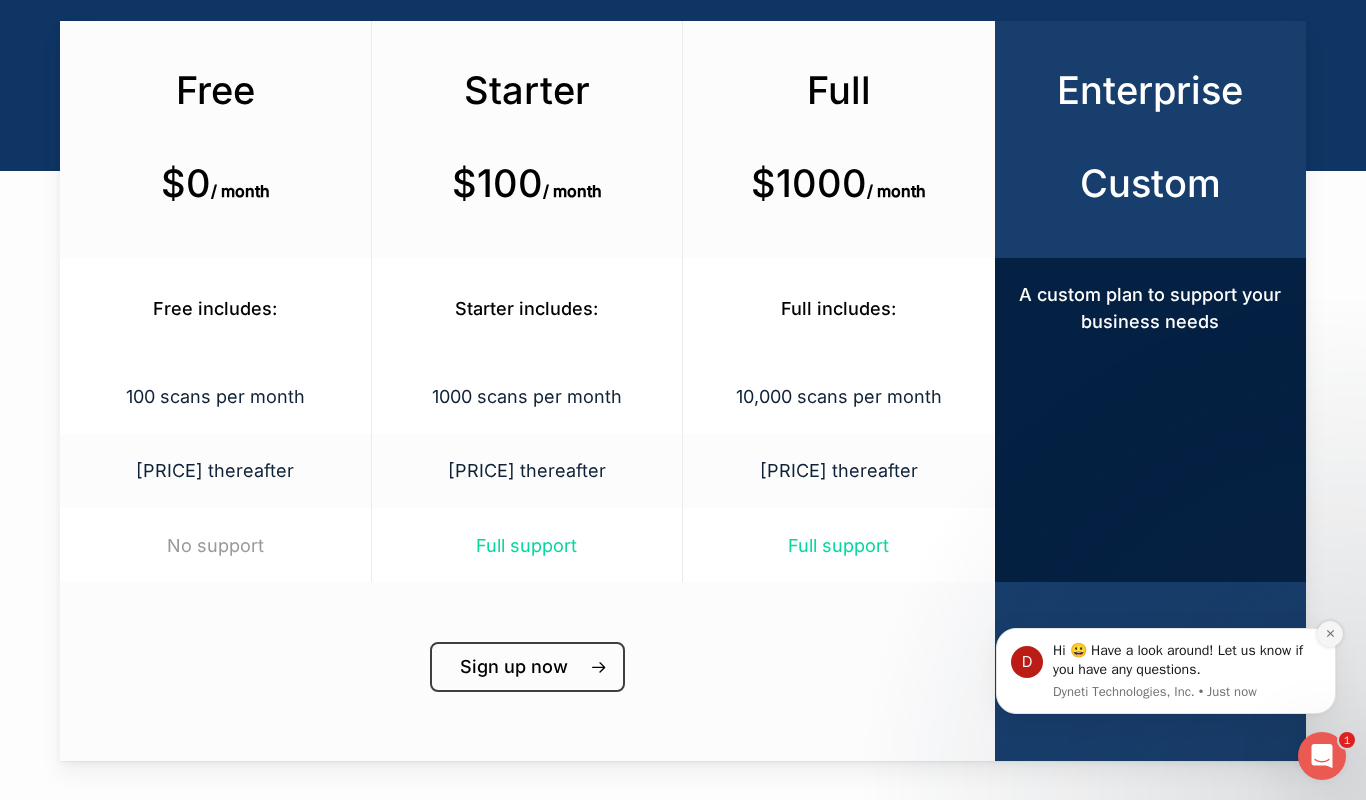 click 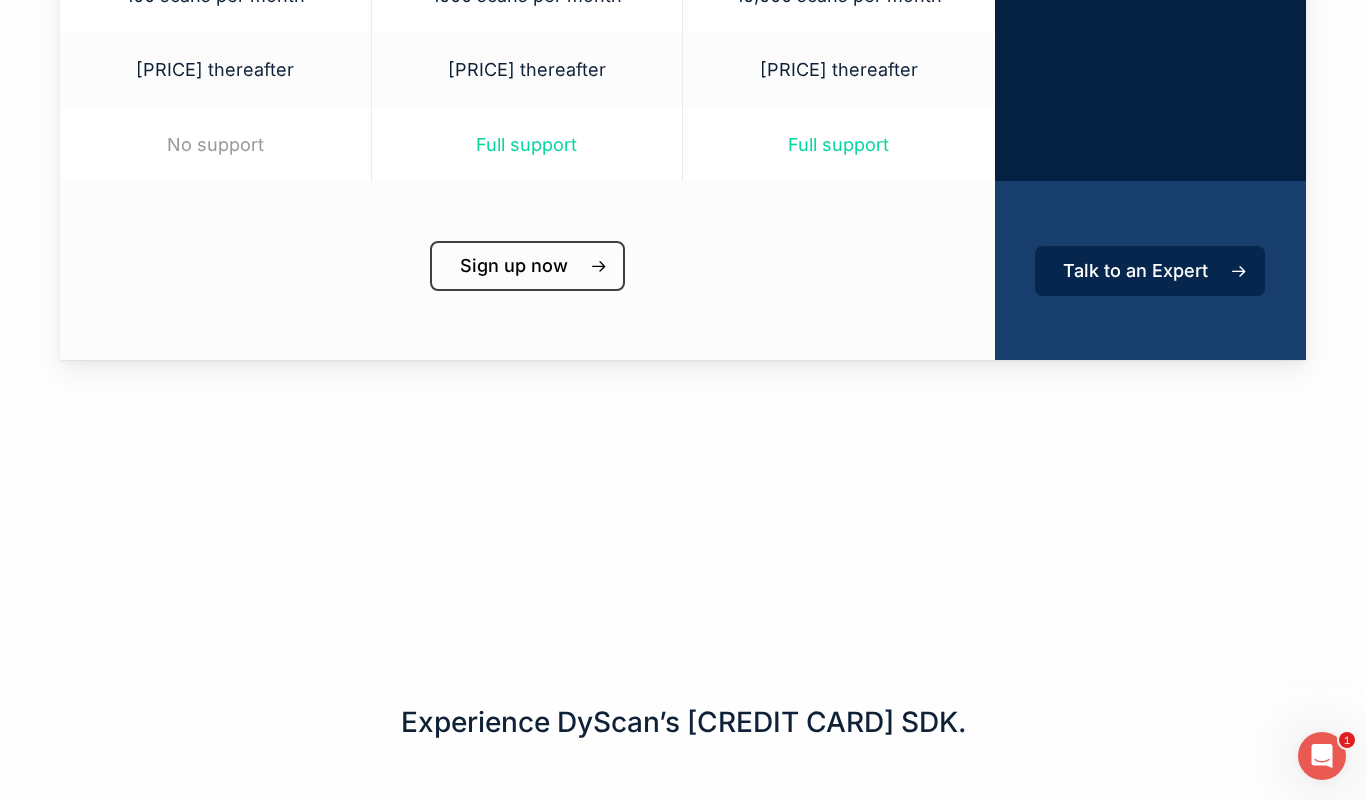 scroll, scrollTop: 1178, scrollLeft: 0, axis: vertical 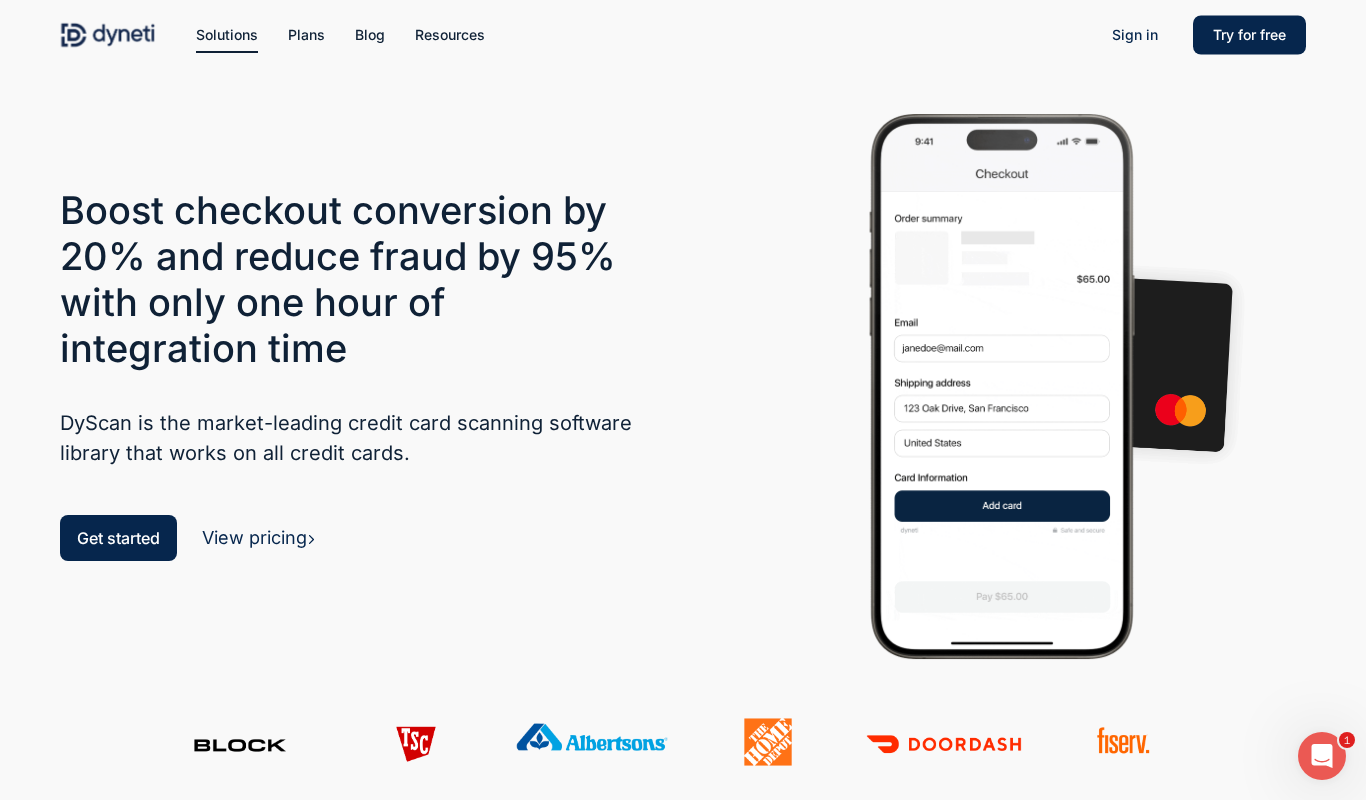 click on "Boost checkout conversion by 20% and reduce fraud by 95% with only one hour of integration time
DyScan is the market-leading credit card scanning software library that works on all credit cards.
Get started
View pricing" at bounding box center [365, 399] 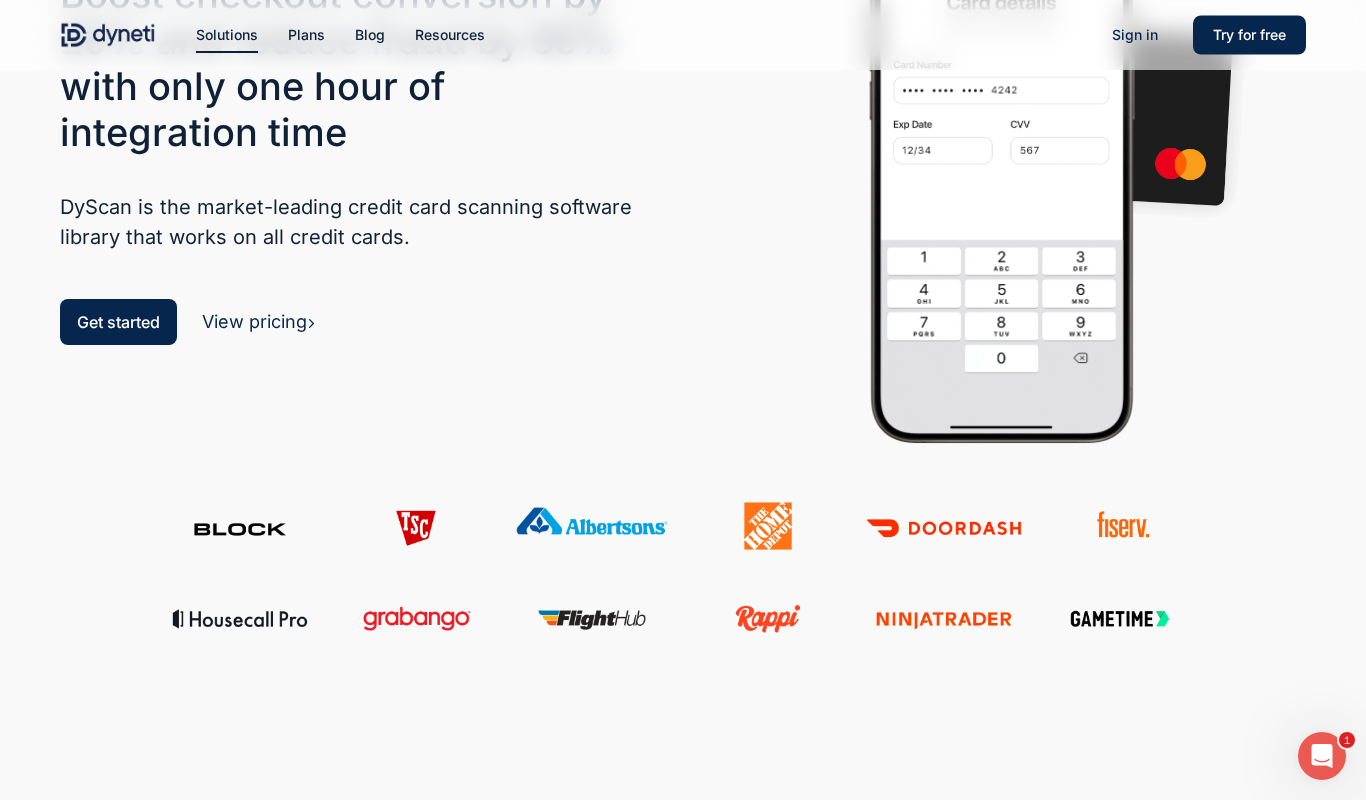 scroll, scrollTop: 0, scrollLeft: 0, axis: both 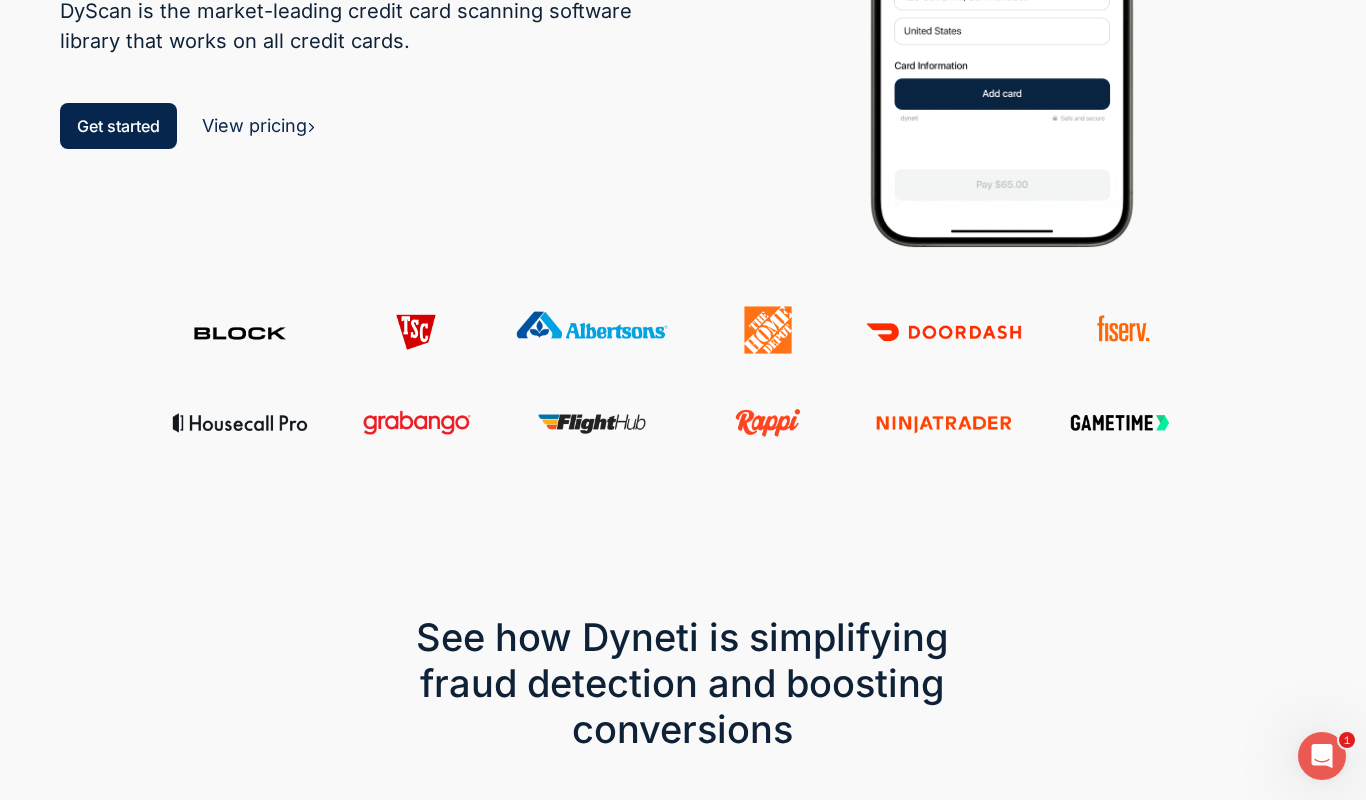 click at bounding box center [683, 633] 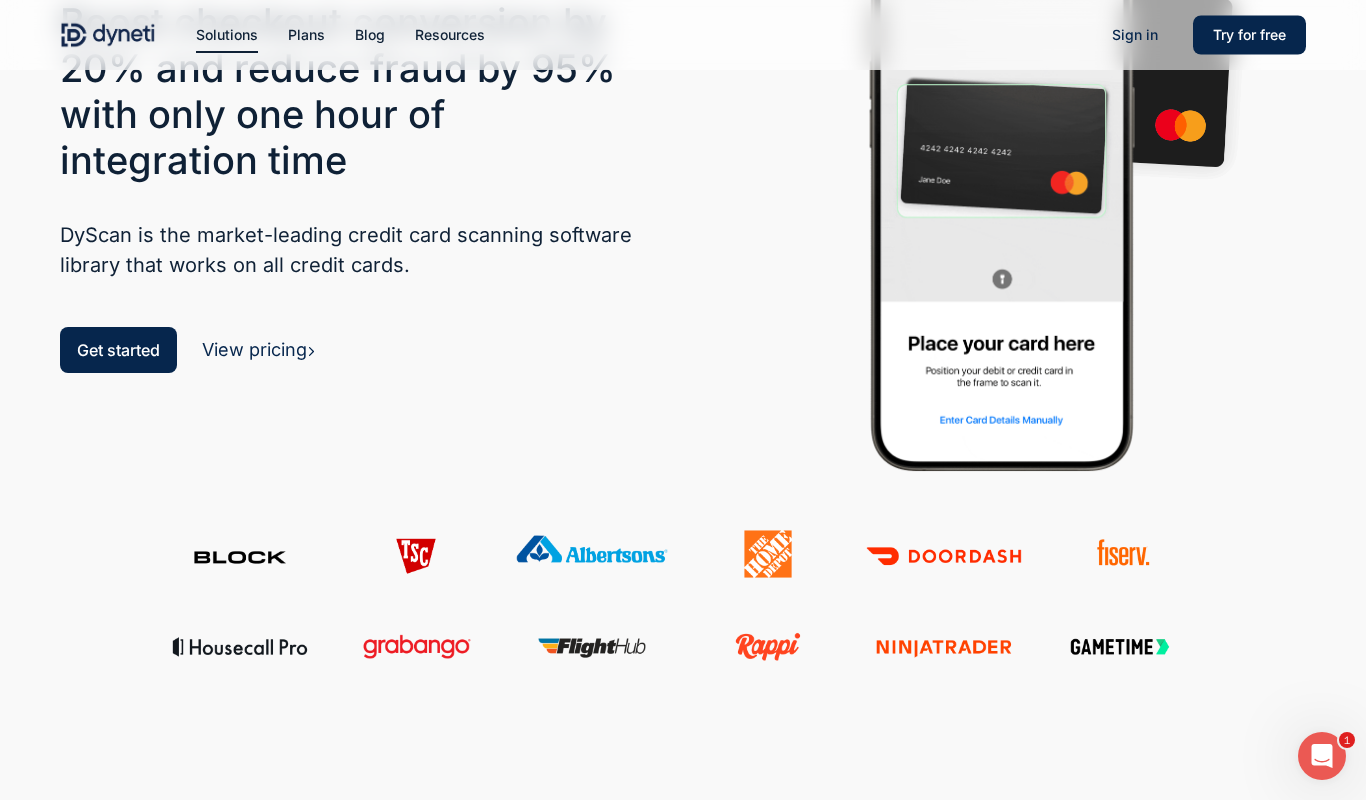 scroll, scrollTop: 0, scrollLeft: 0, axis: both 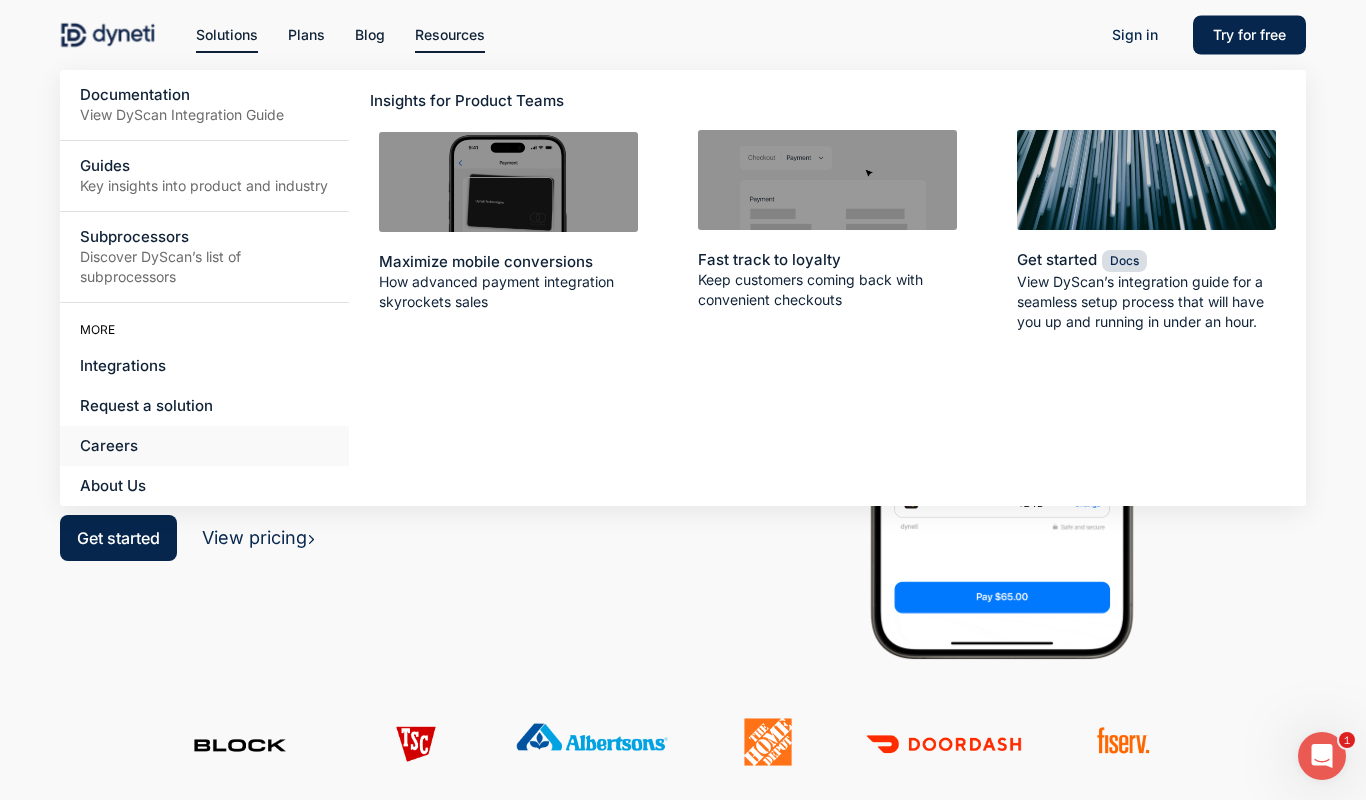 click on "Careers" at bounding box center [109, 445] 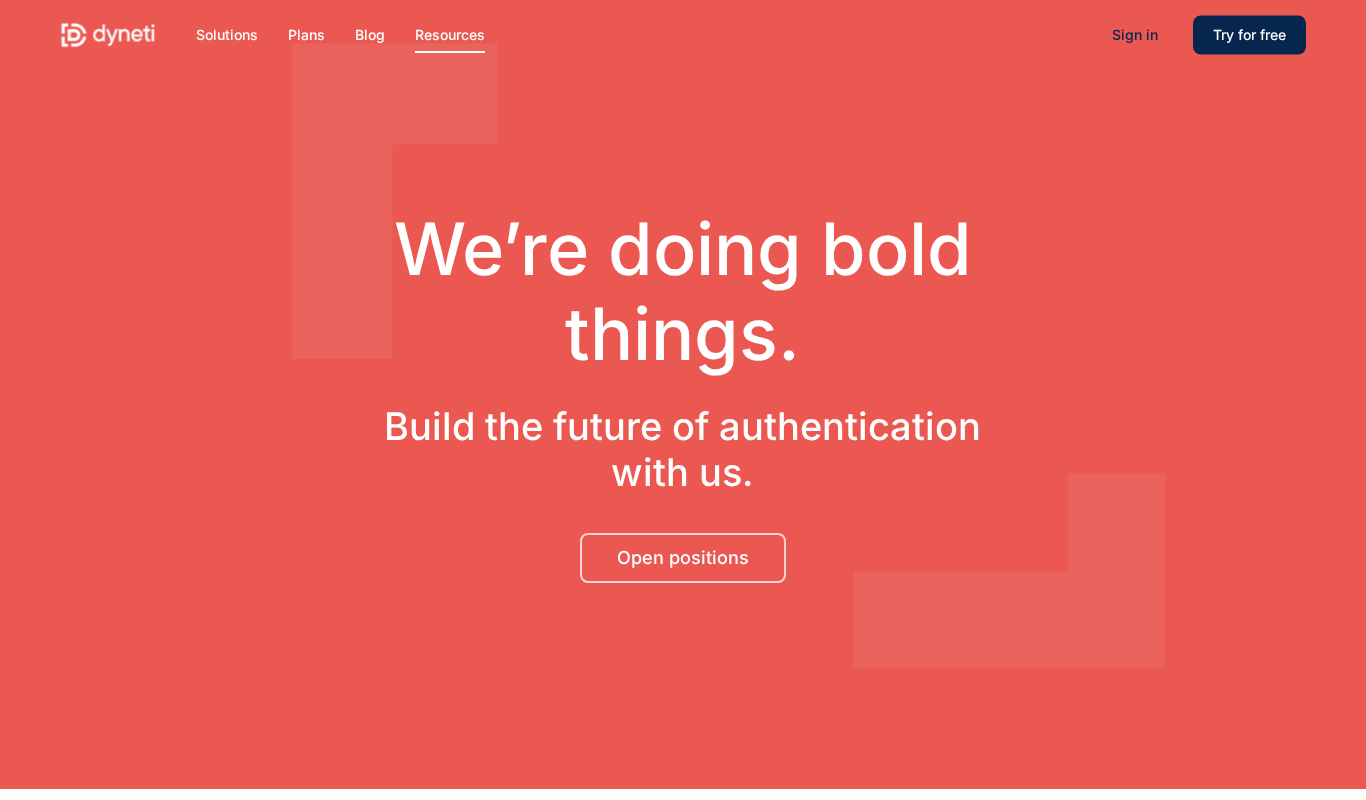 scroll, scrollTop: 0, scrollLeft: 0, axis: both 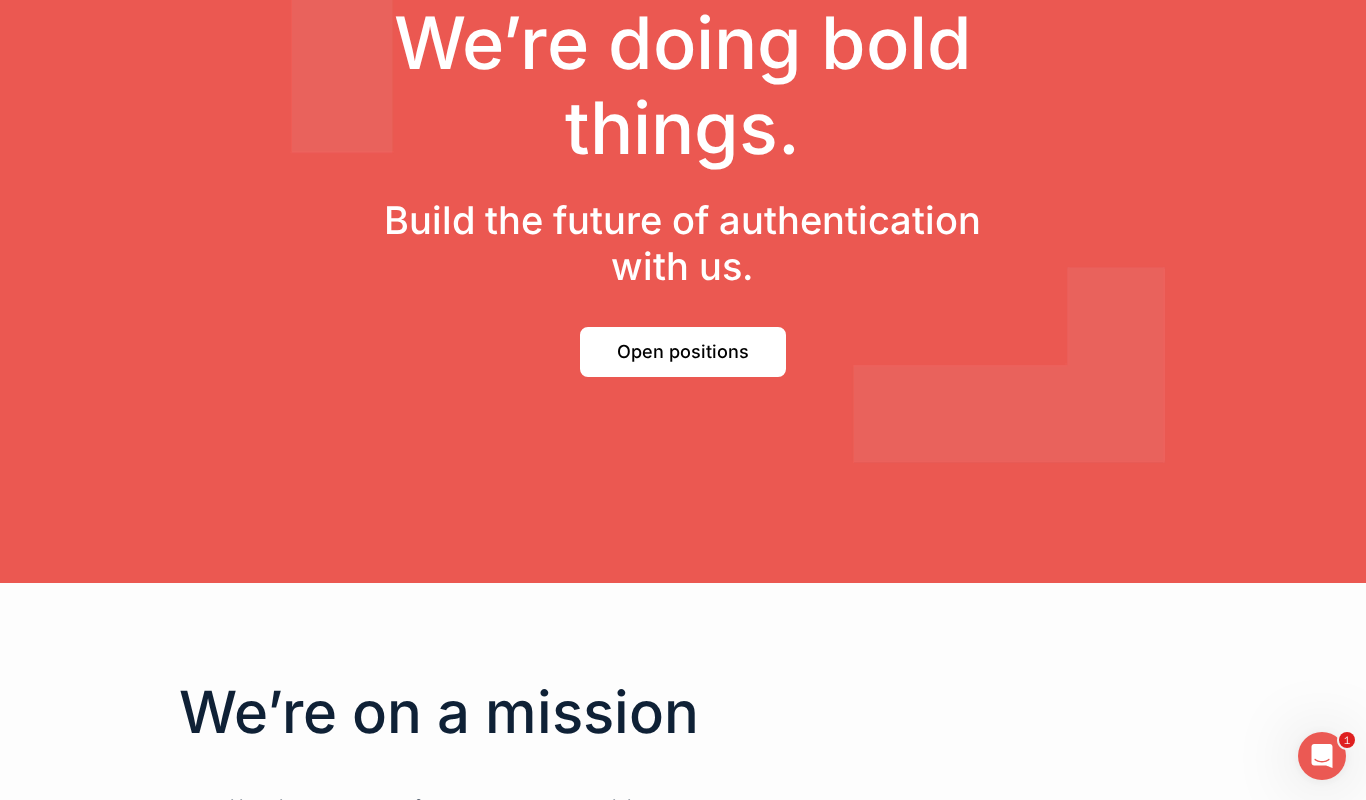click on "Open positions" at bounding box center [683, 352] 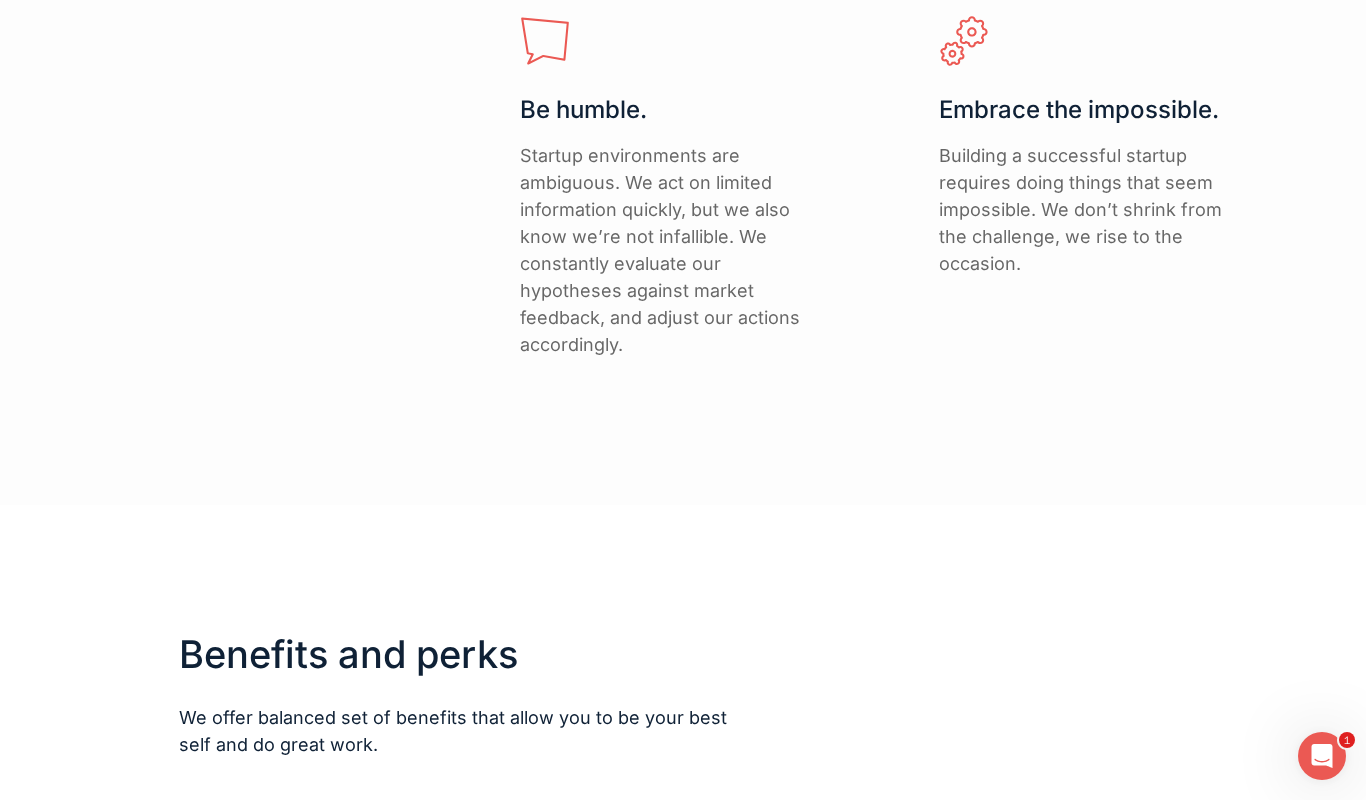 scroll, scrollTop: 3374, scrollLeft: 0, axis: vertical 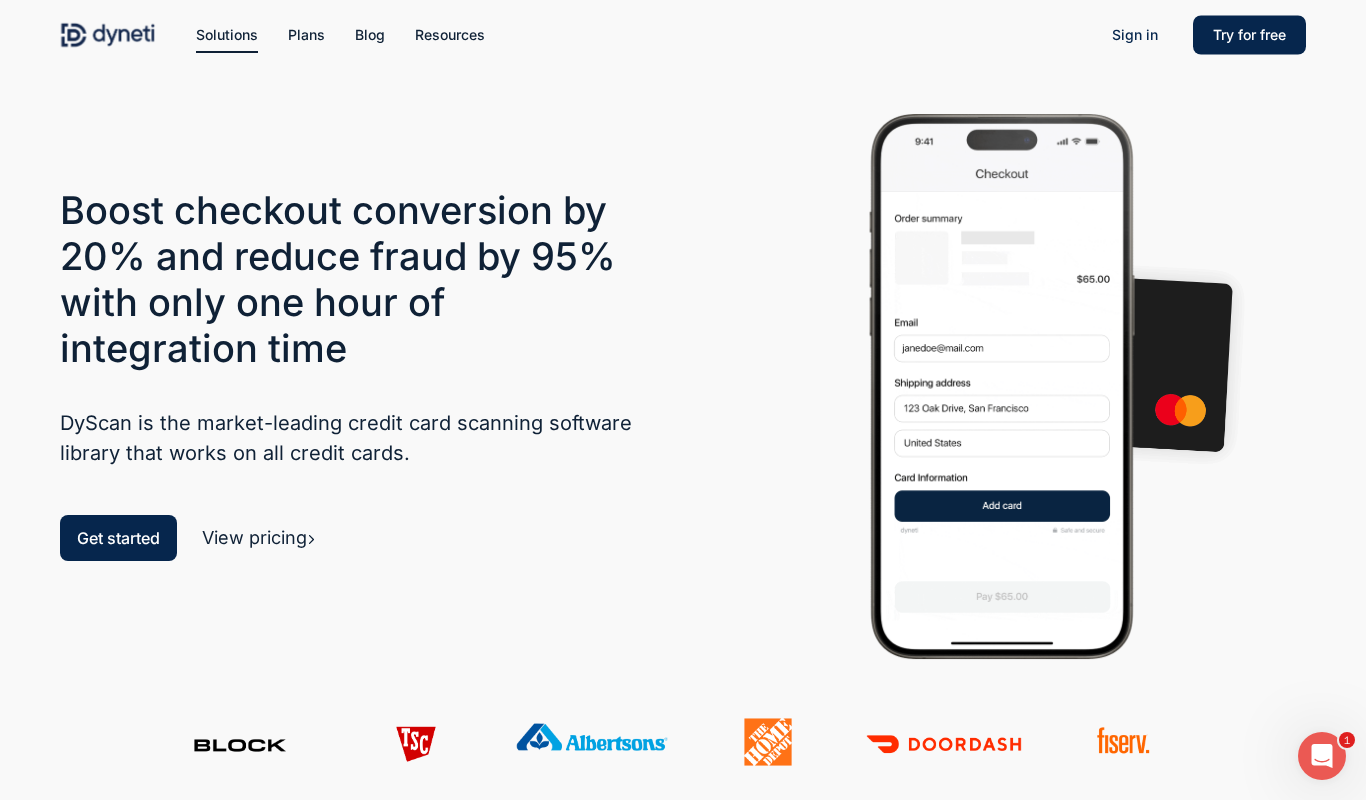 click on "View pricing" at bounding box center [259, 537] 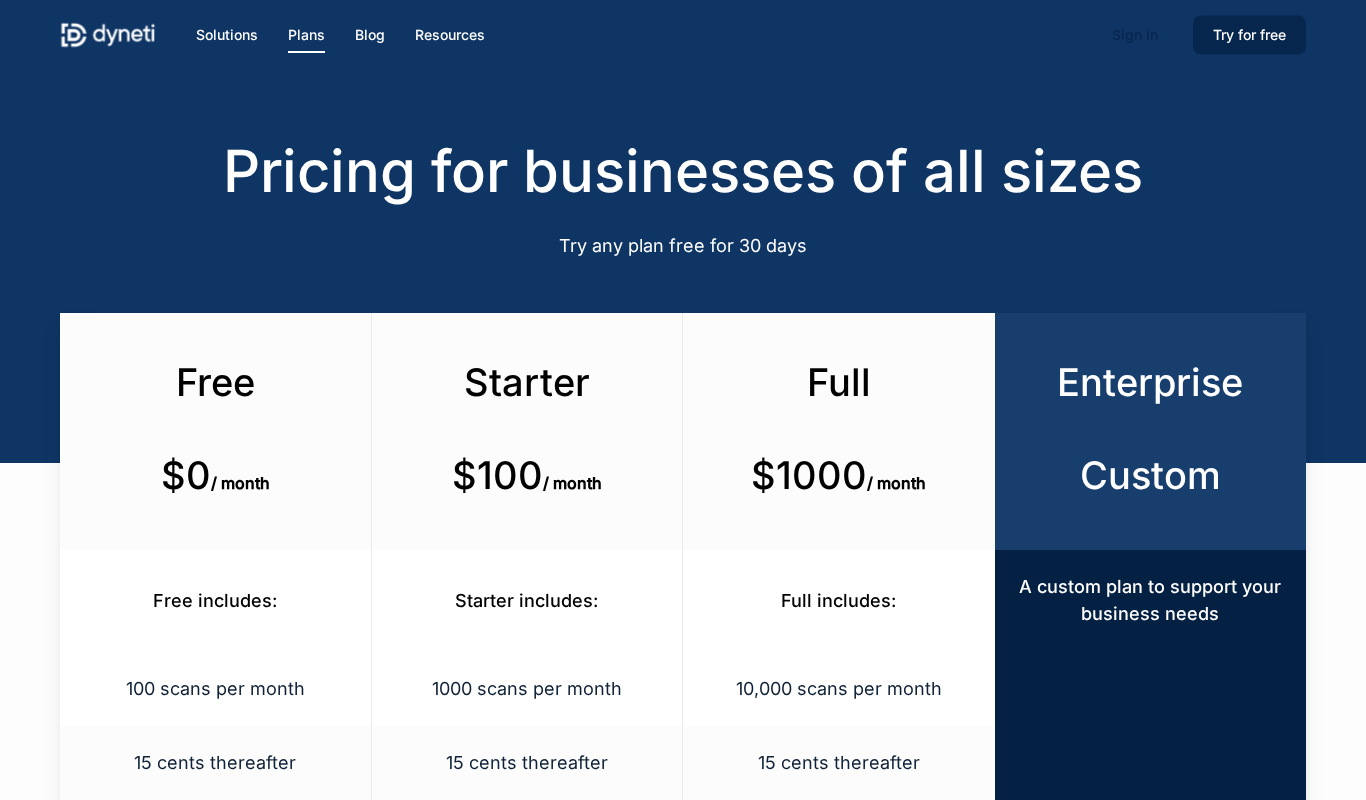 scroll, scrollTop: 0, scrollLeft: 0, axis: both 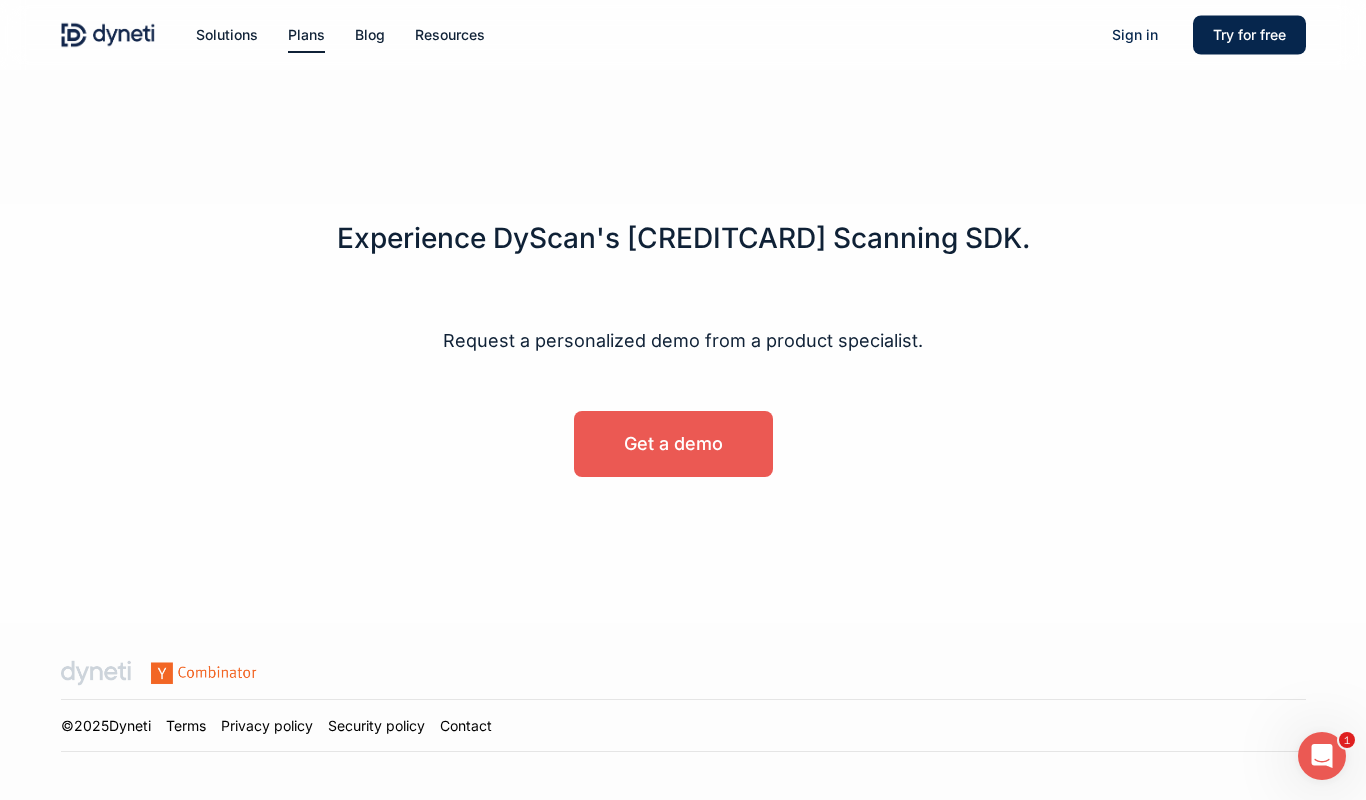 click at bounding box center (683, 396) 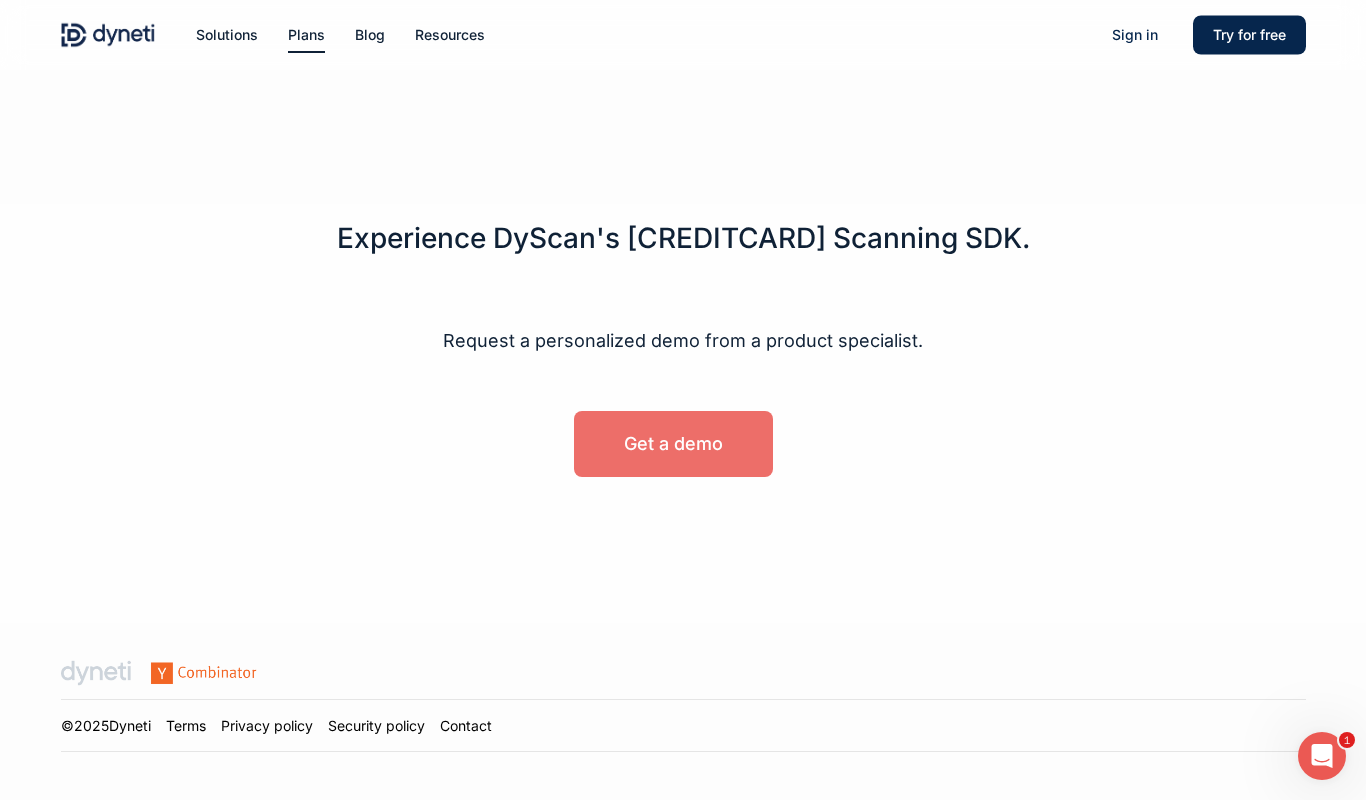 click on "Get a demo" at bounding box center (673, 444) 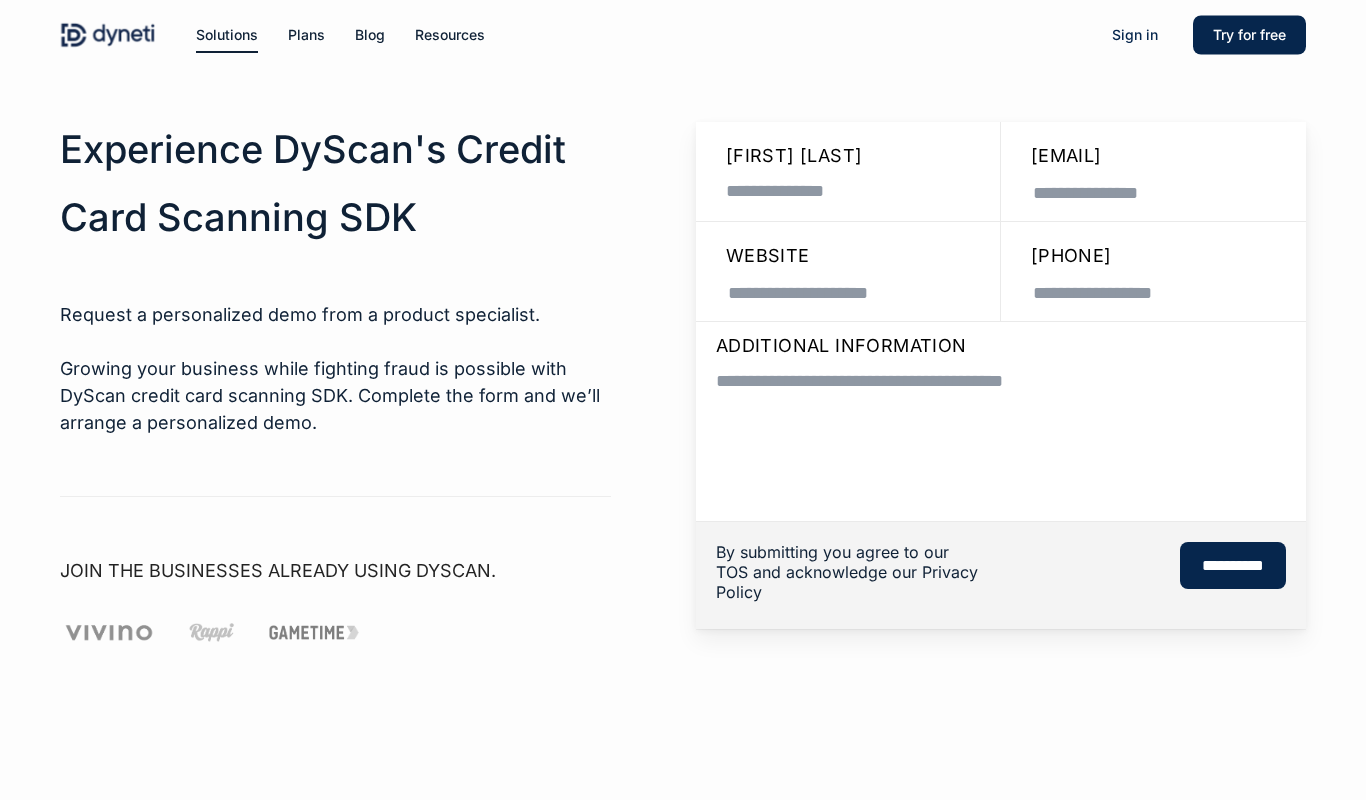 scroll, scrollTop: 0, scrollLeft: 0, axis: both 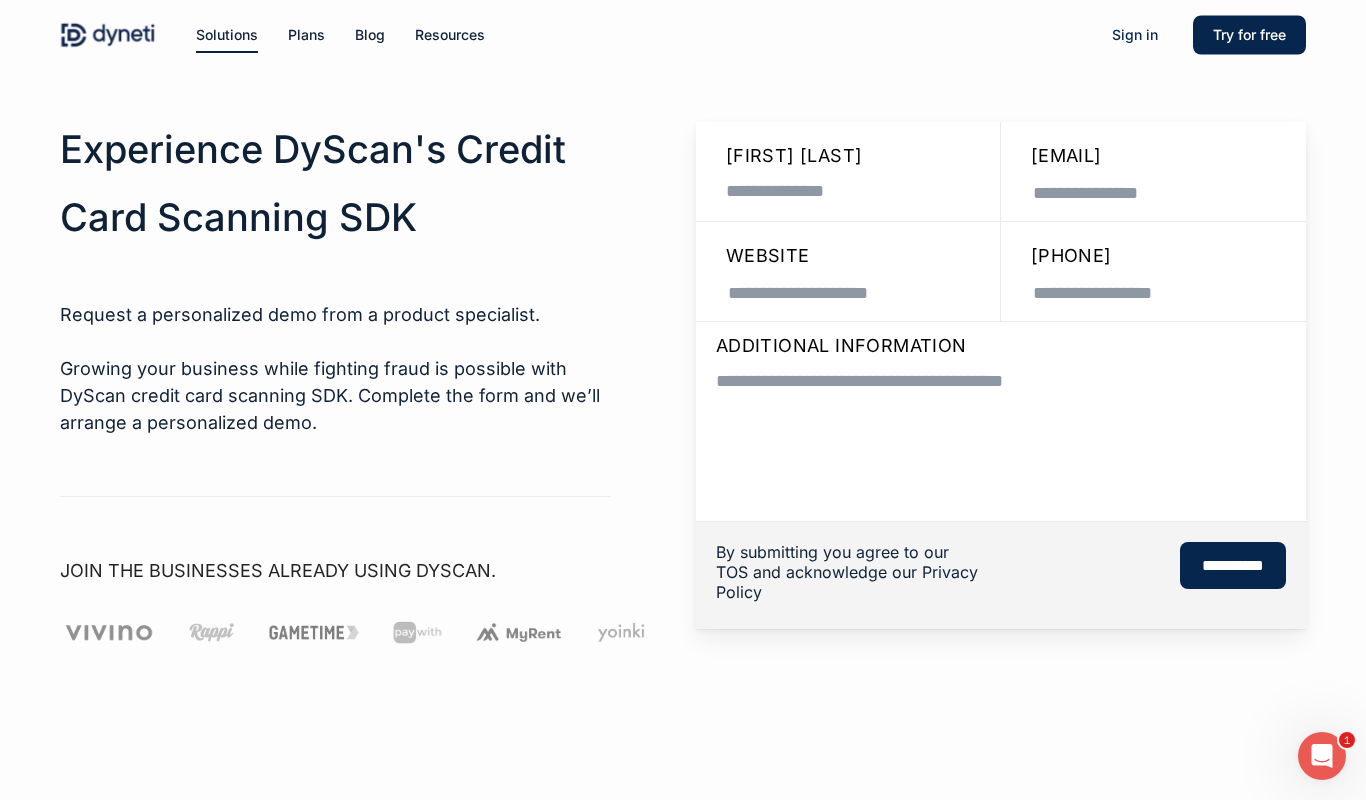 click on "Growing your business while fighting fraud is possible with DyScan credit card scanning SDK. Complete the form and we’ll arrange a personalized demo." at bounding box center (335, 395) 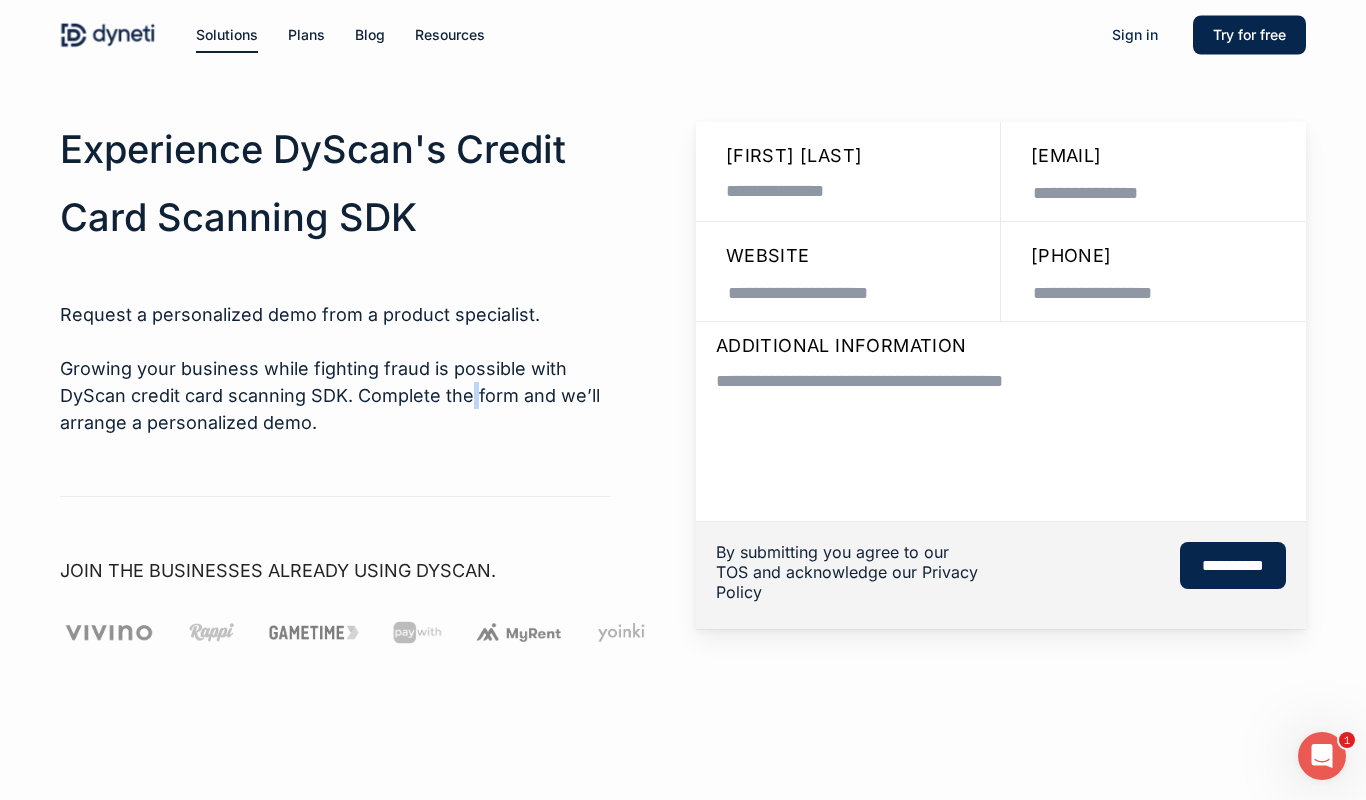 click on "Growing your business while fighting fraud is possible with DyScan credit card scanning SDK. Complete the form and we’ll arrange a personalized demo." at bounding box center [335, 395] 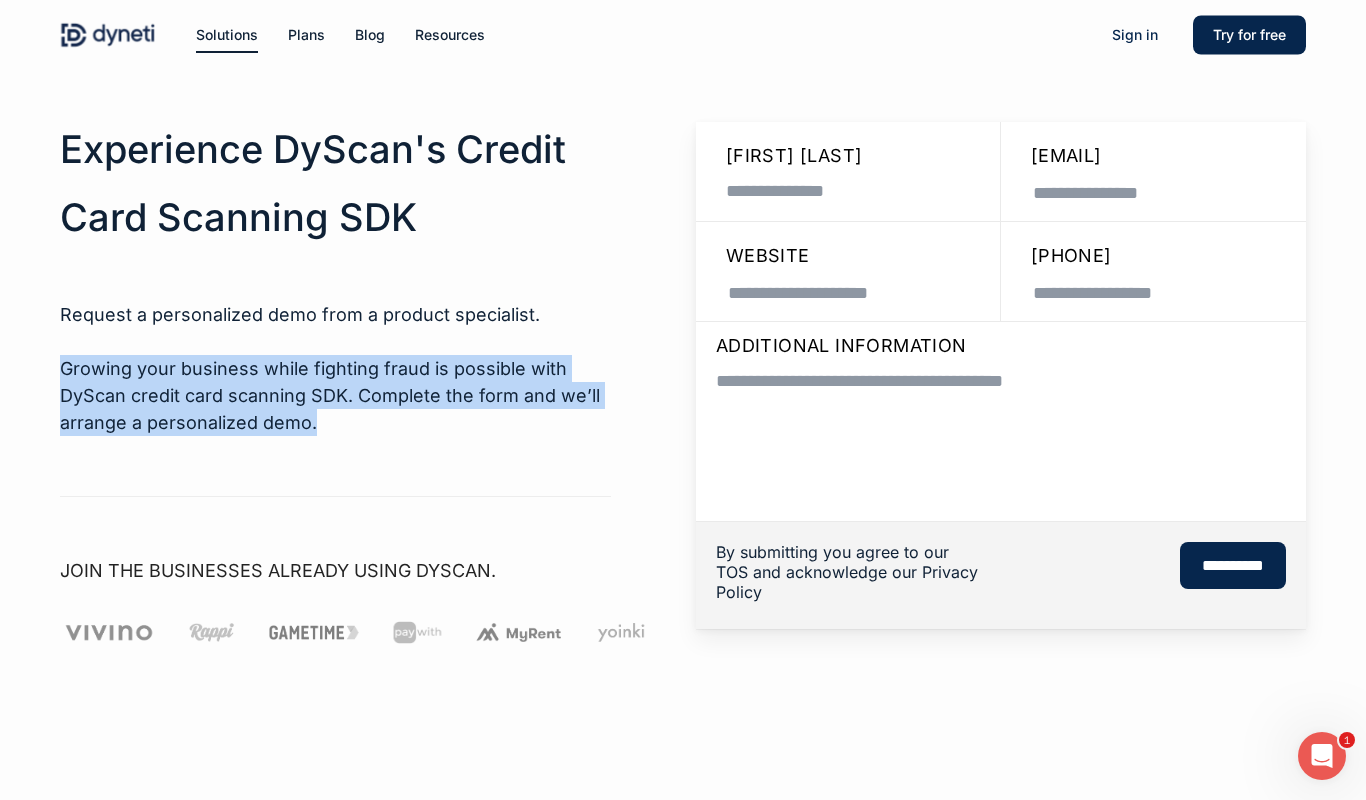 click on "Growing your business while fighting fraud is possible with DyScan credit card scanning SDK. Complete the form and we’ll arrange a personalized demo." at bounding box center (335, 395) 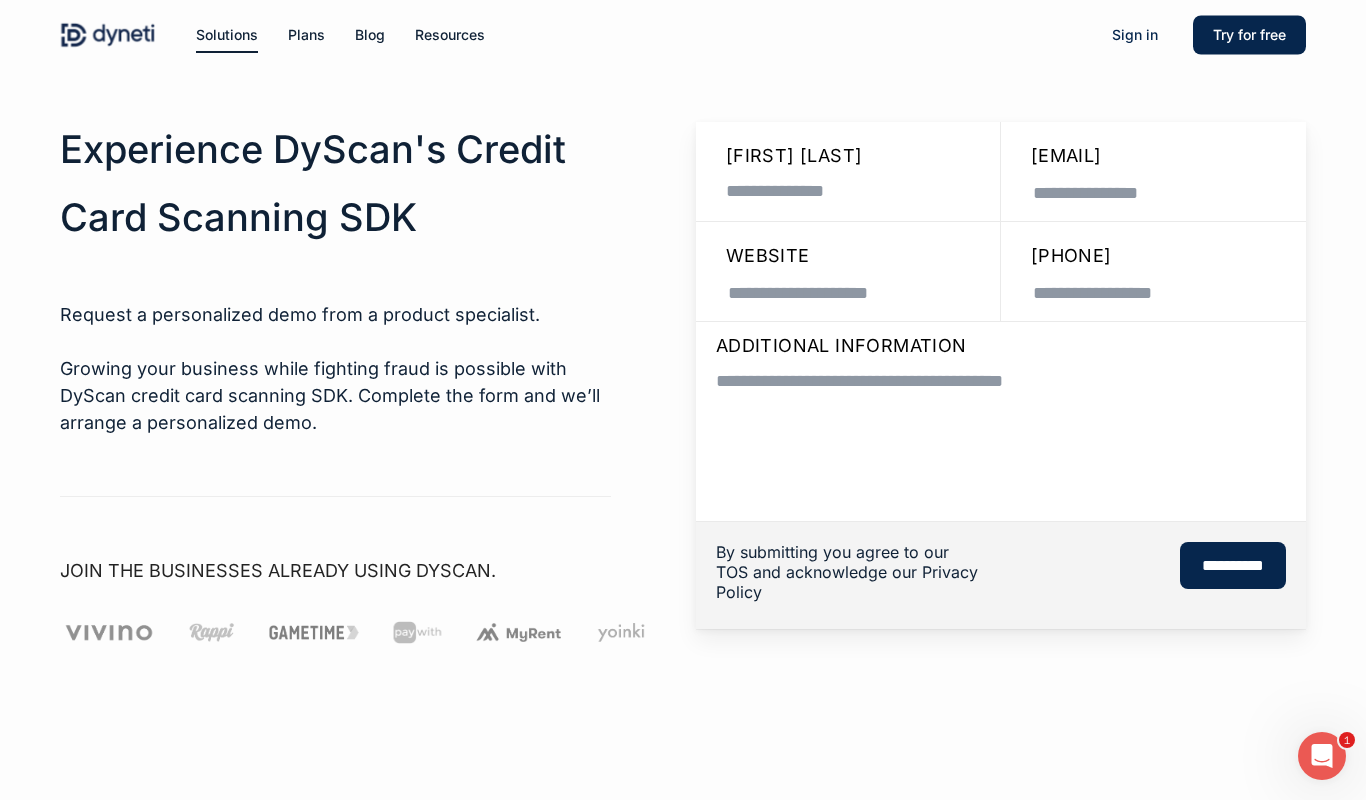 click on "Experience DyScan's Credit Card Scanning SDK
Request a personalized demo from a product specialist.
Growing your business while fighting fraud is possible with DyScan credit card scanning SDK. Complete the form and we’ll arrange a personalized demo.
JOIN THE BUSINESSES ALREADY USING DYSCAN." at bounding box center [335, 319] 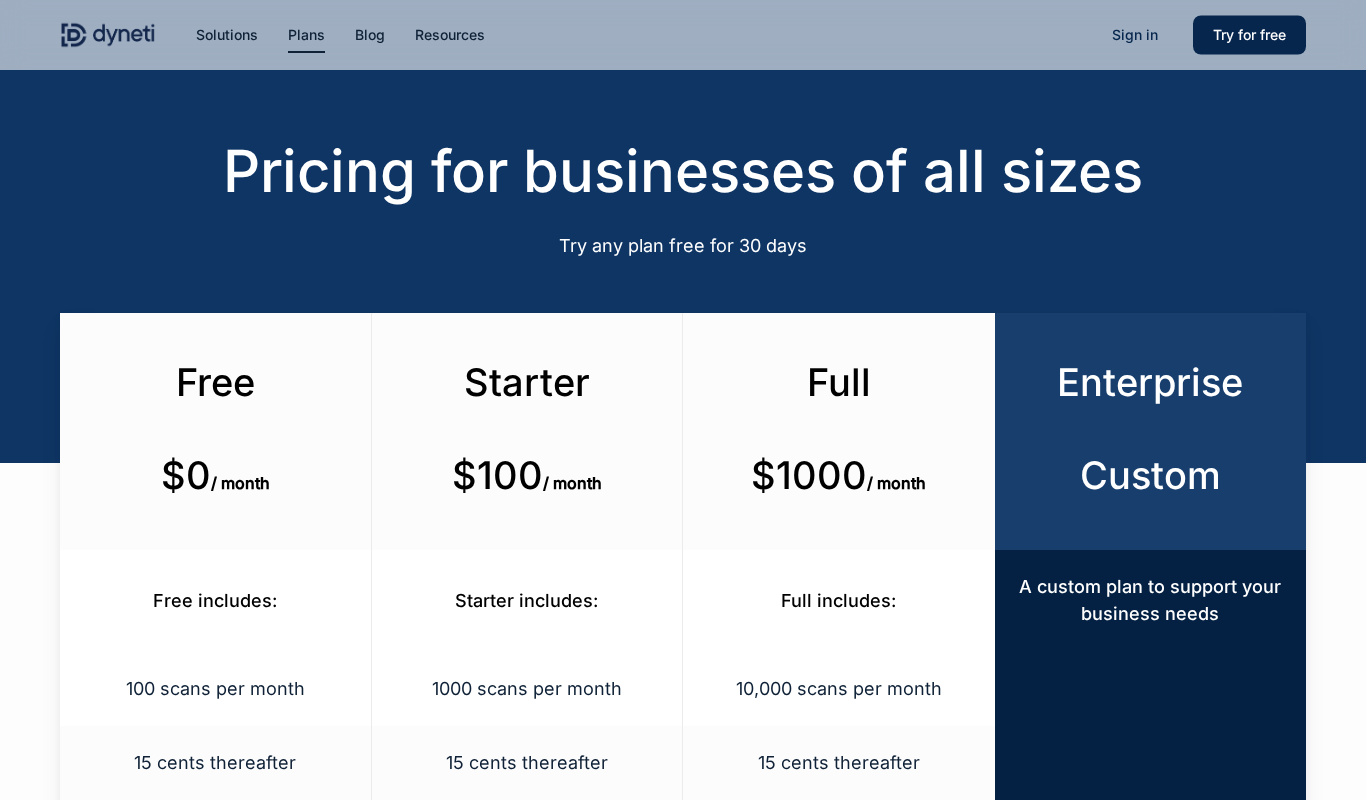 scroll, scrollTop: 1178, scrollLeft: 0, axis: vertical 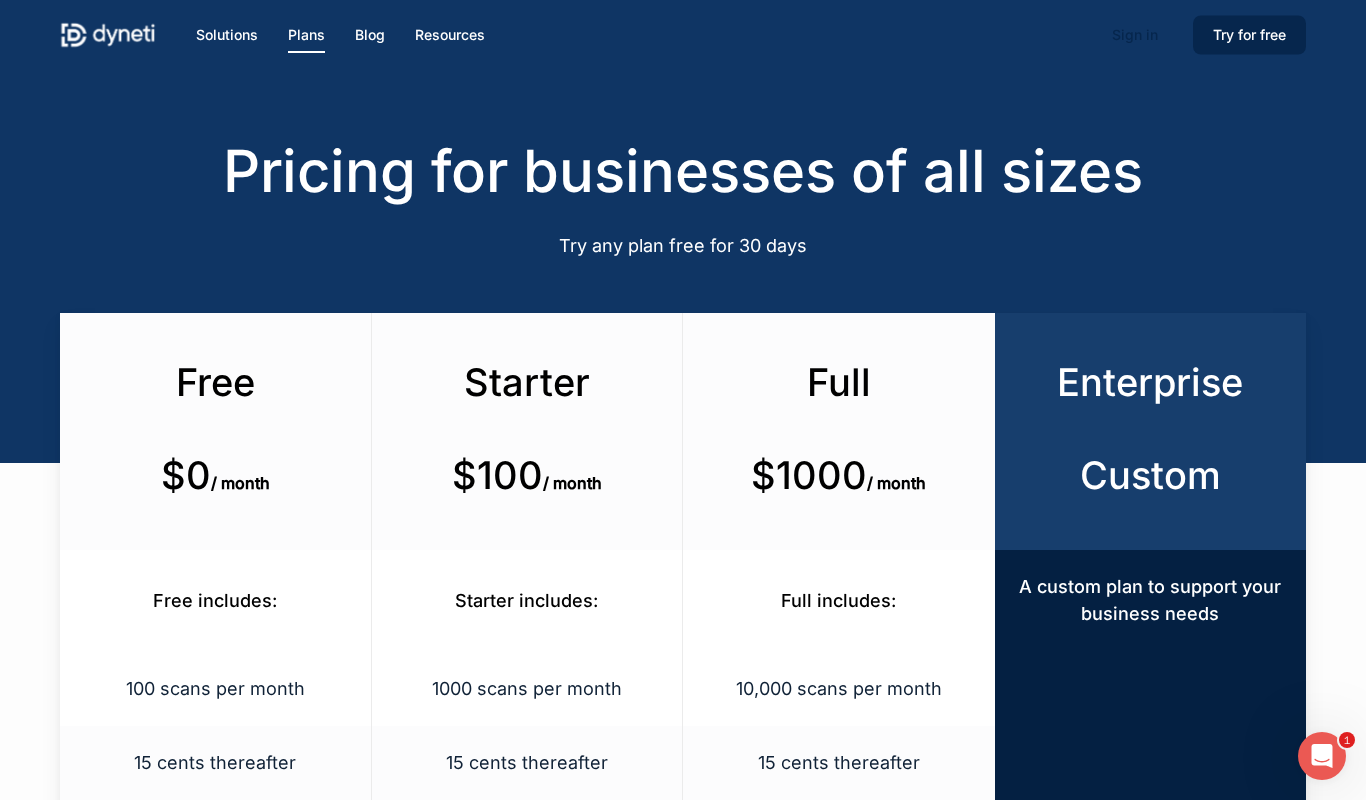 click on "Pricing for businesses of all sizes" at bounding box center (683, 171) 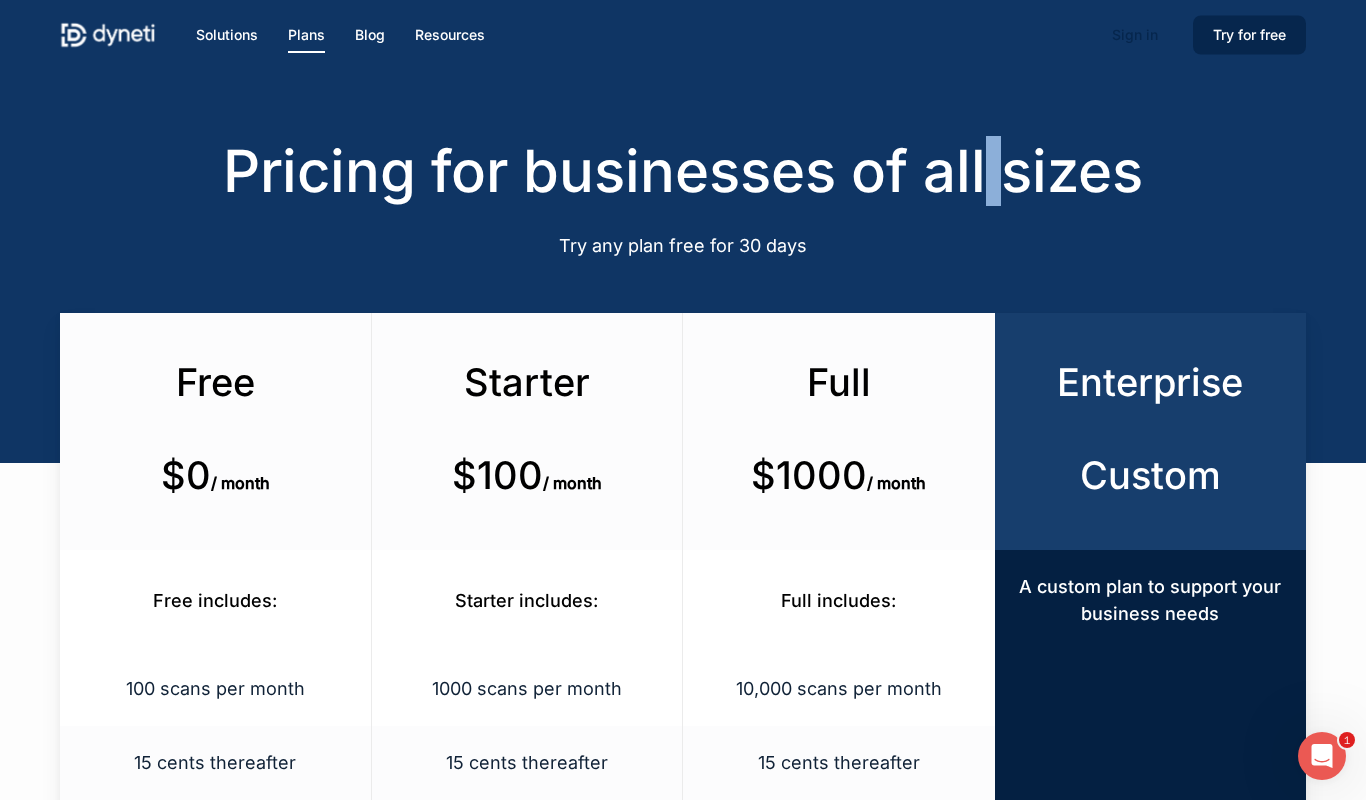 click on "Pricing for businesses of all sizes" at bounding box center [683, 171] 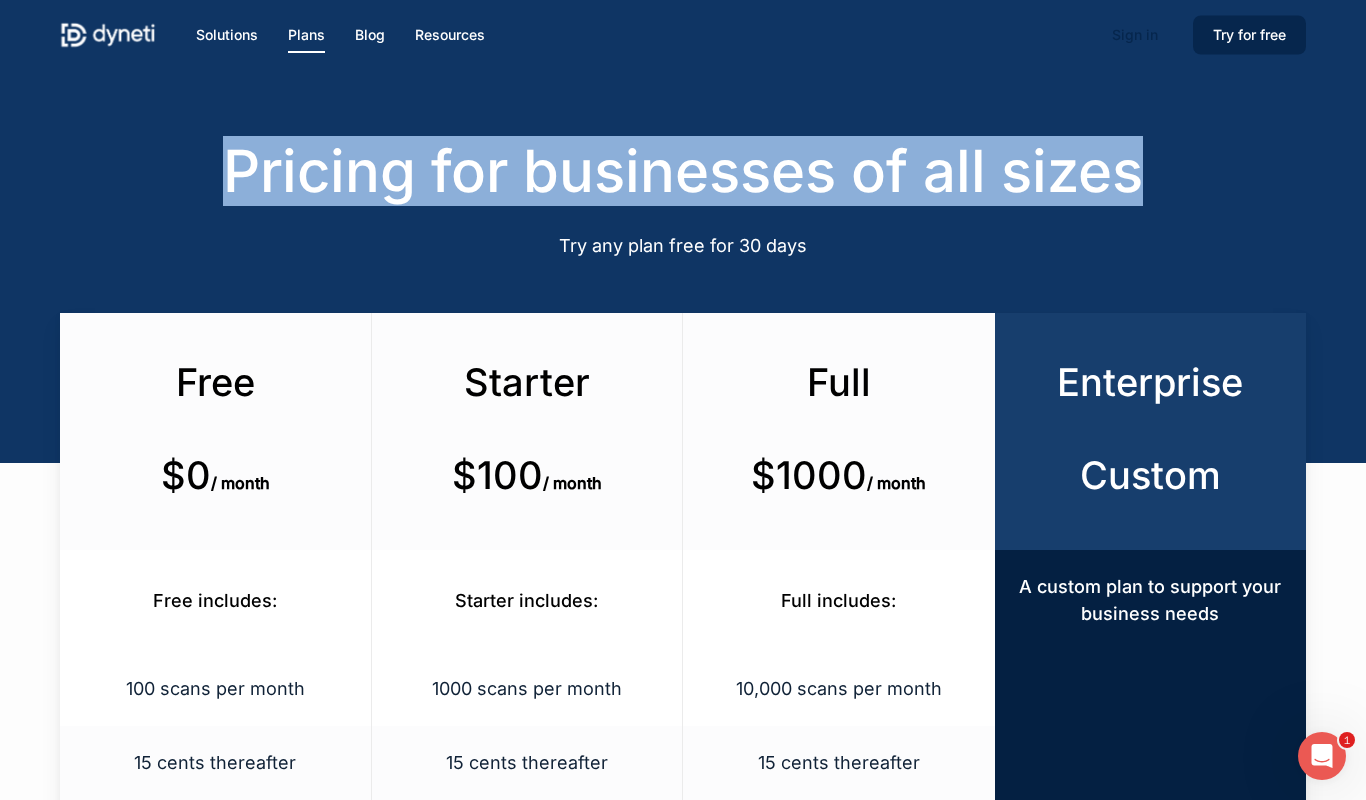 click on "Pricing for businesses of all sizes" at bounding box center (683, 171) 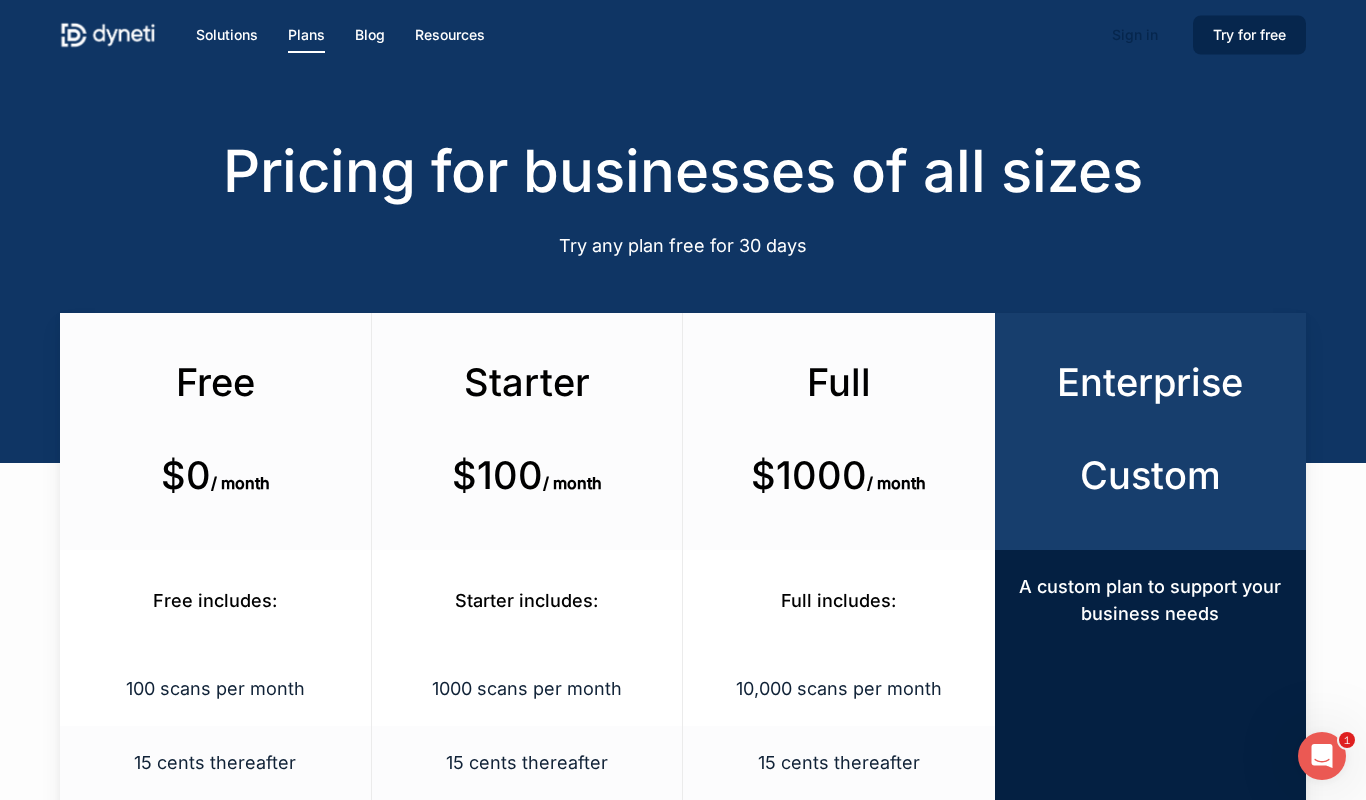 click at bounding box center [683, 231] 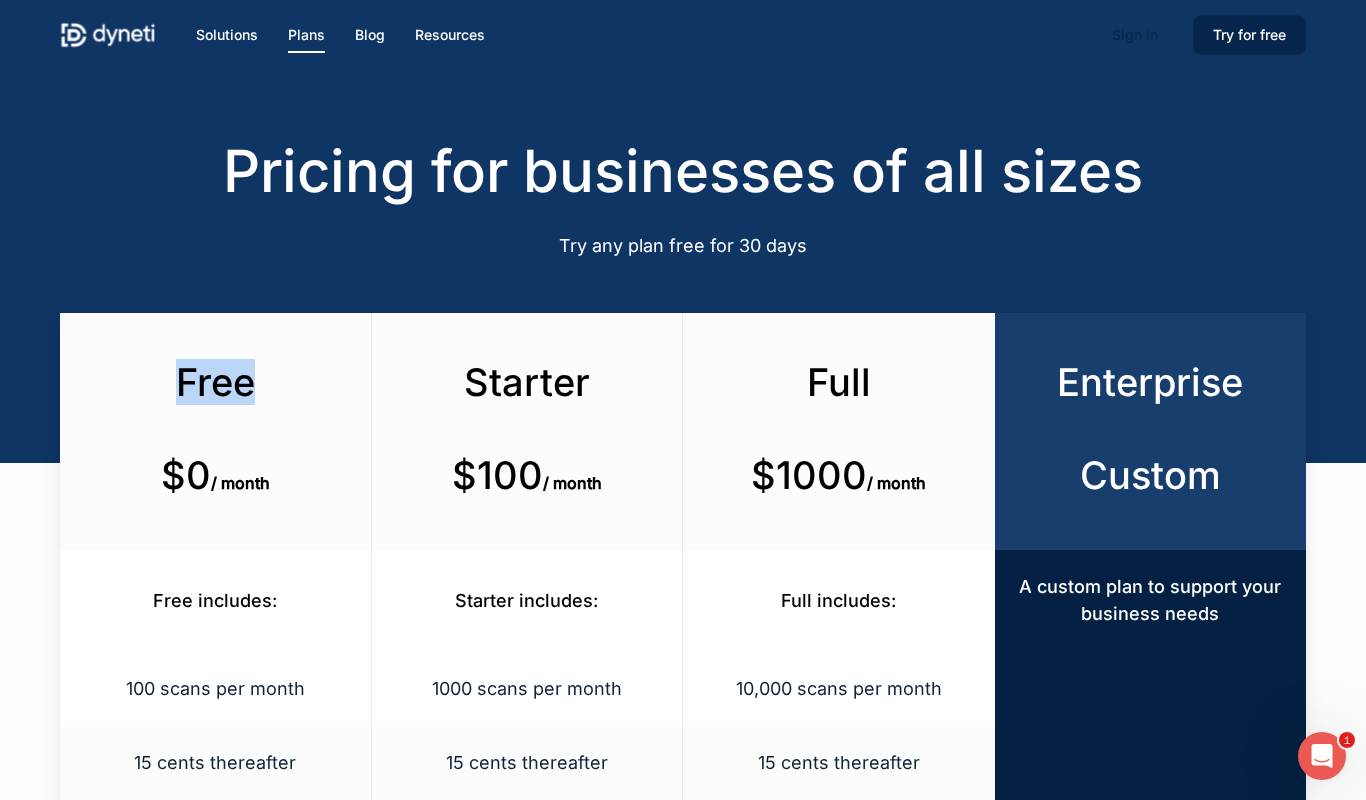 click on "Free" at bounding box center [215, 382] 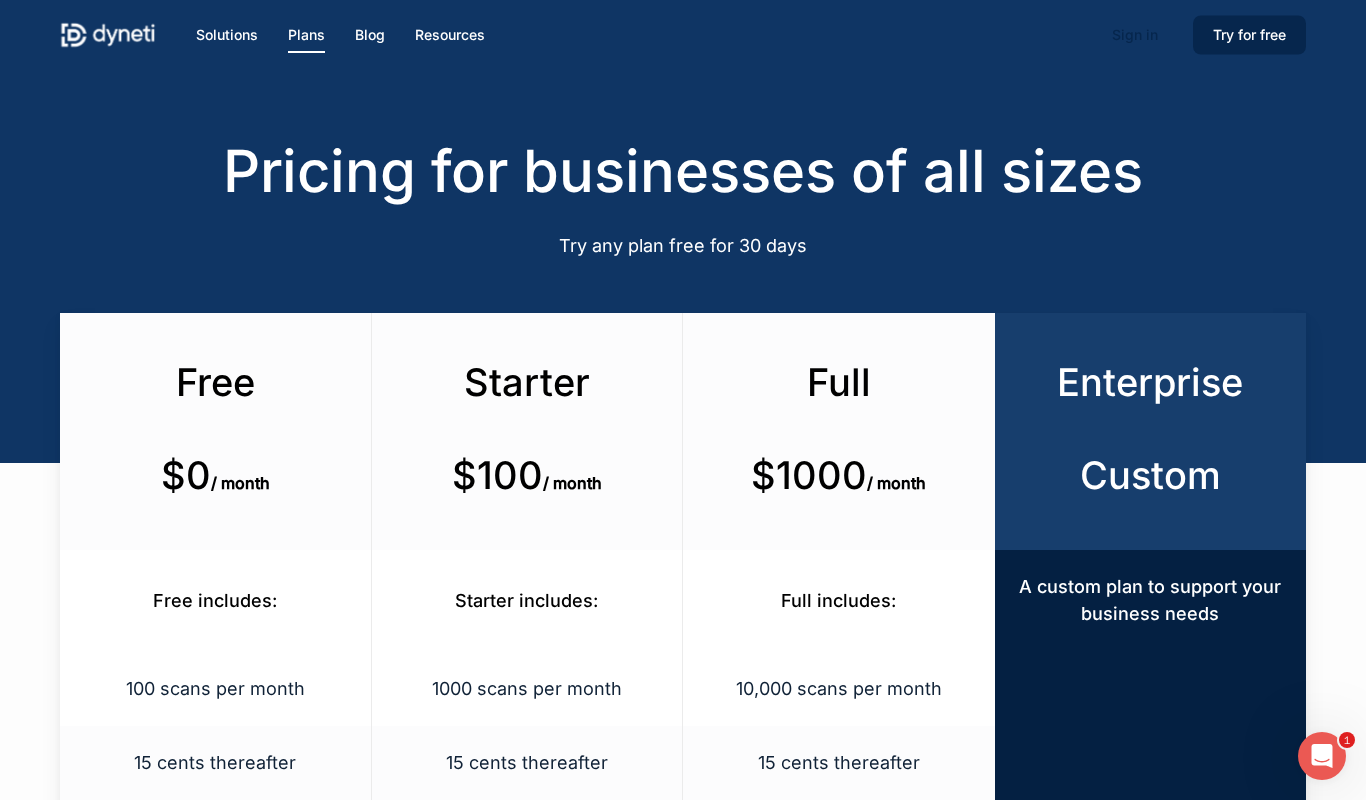 click on "Starter" at bounding box center (527, 382) 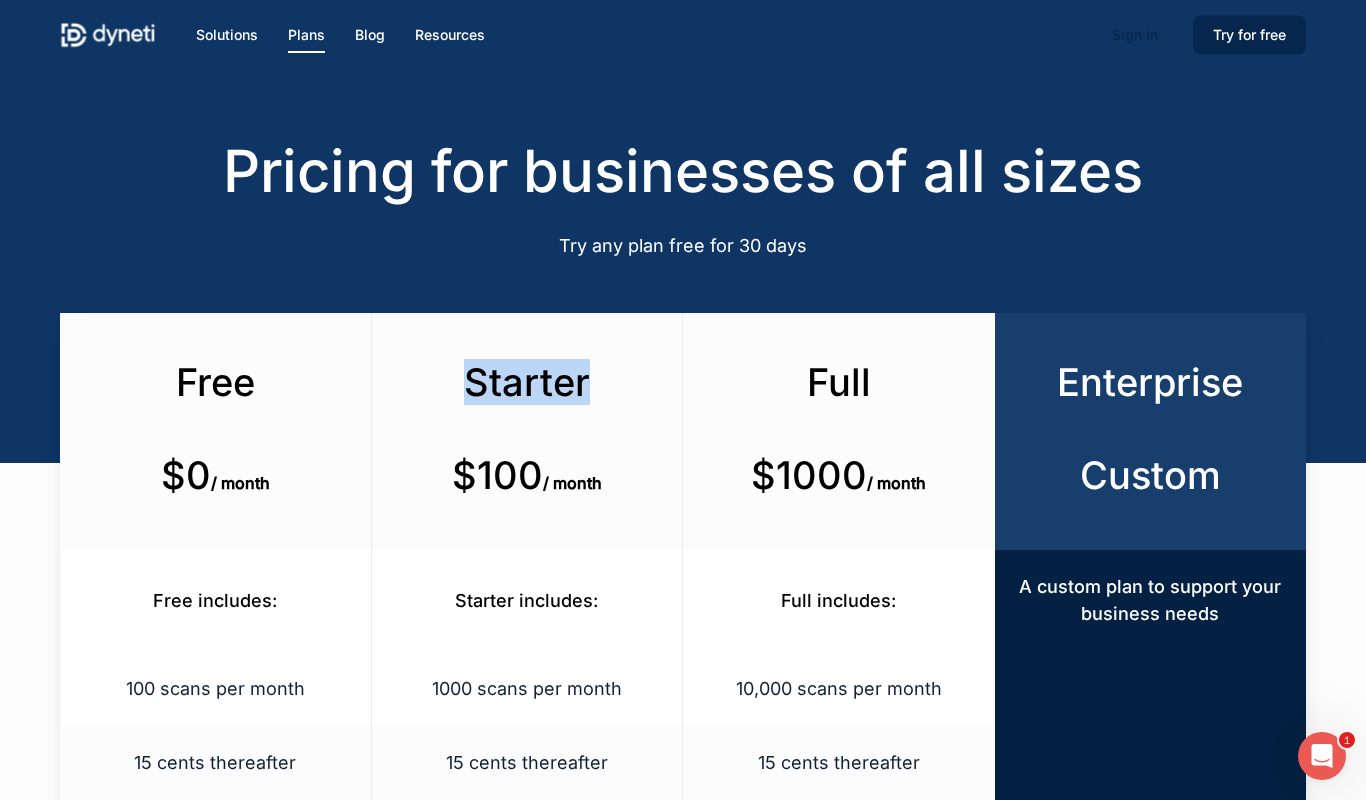 click on "Starter" at bounding box center [527, 382] 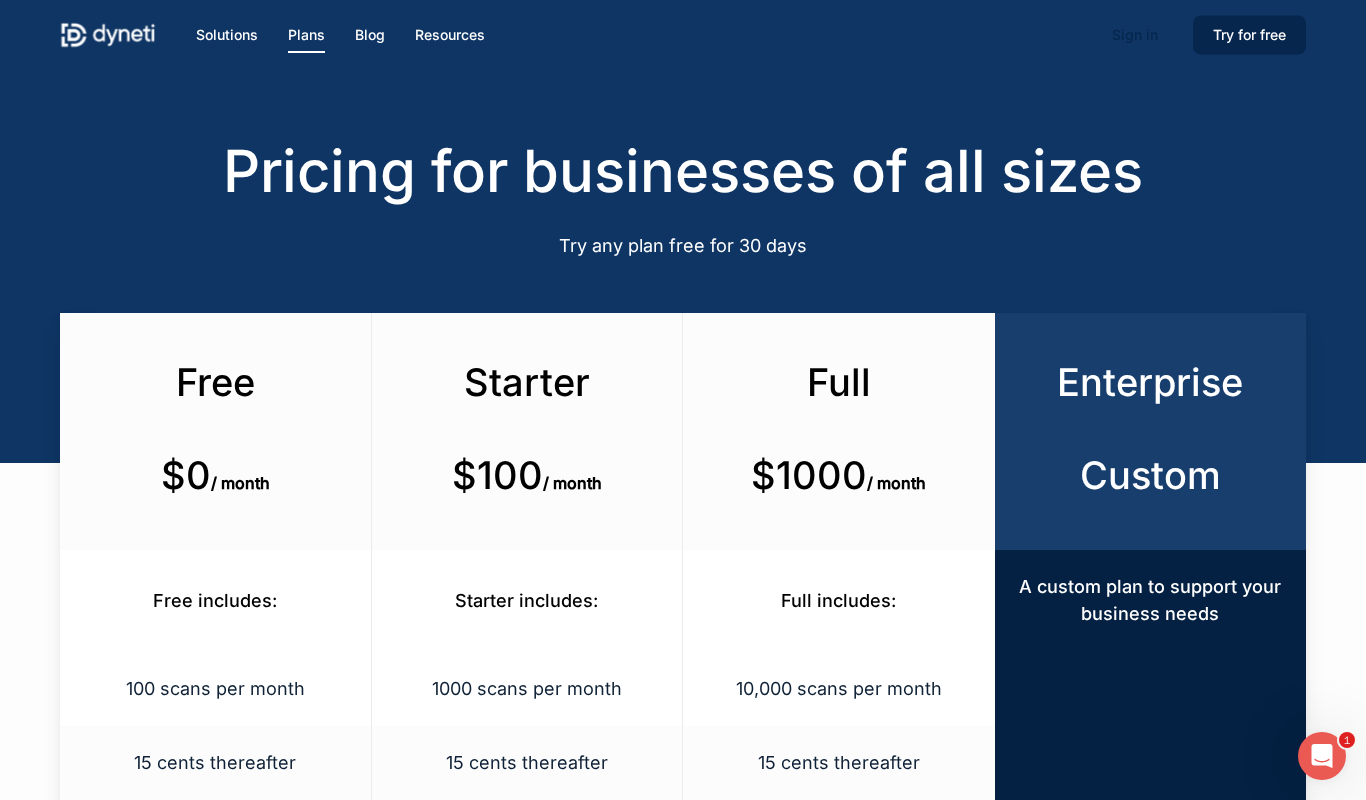 click at bounding box center [683, 231] 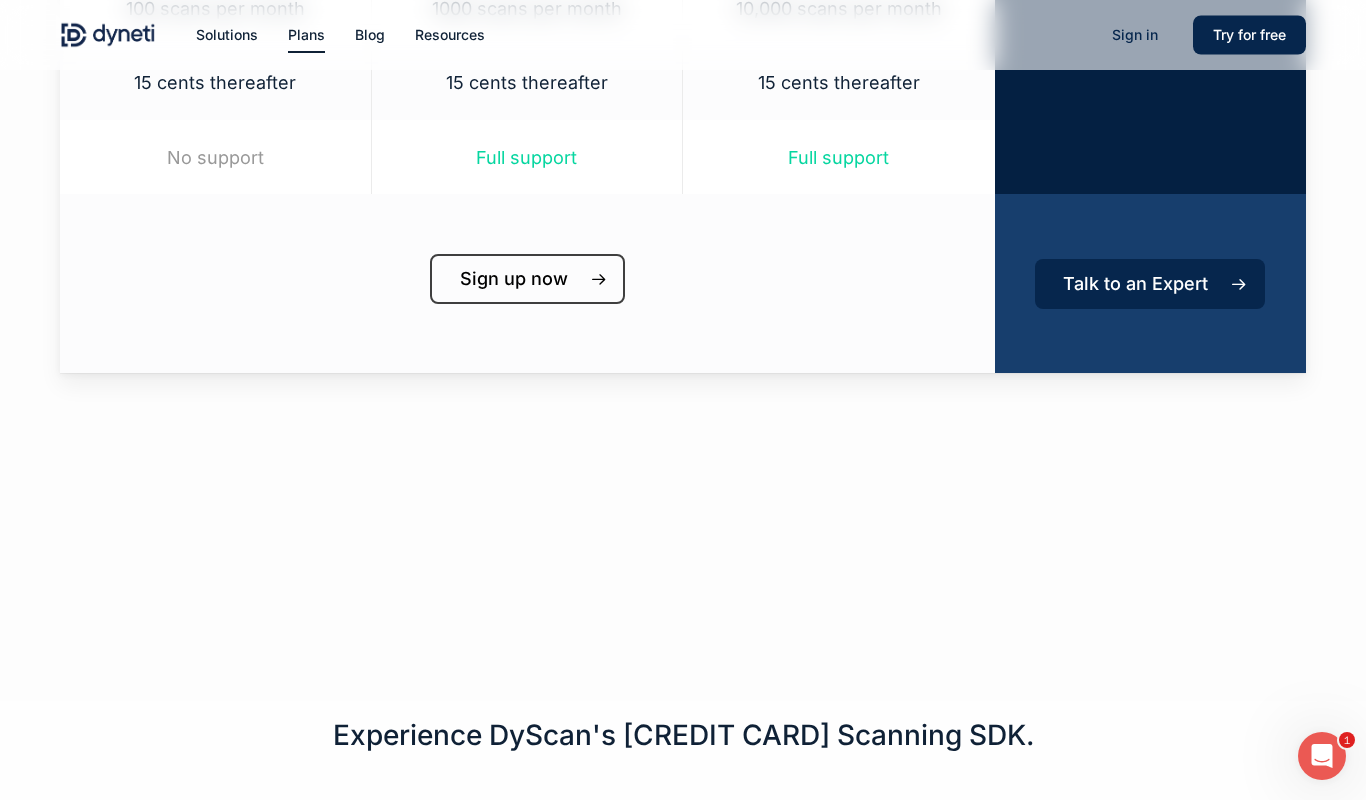 scroll, scrollTop: 0, scrollLeft: 0, axis: both 